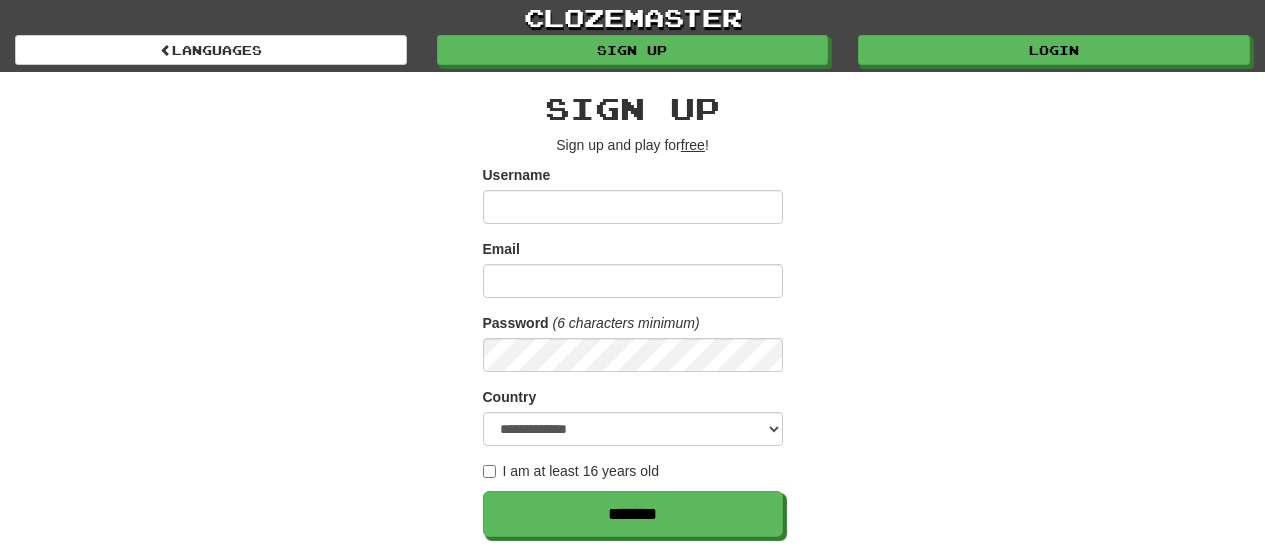 scroll, scrollTop: 0, scrollLeft: 0, axis: both 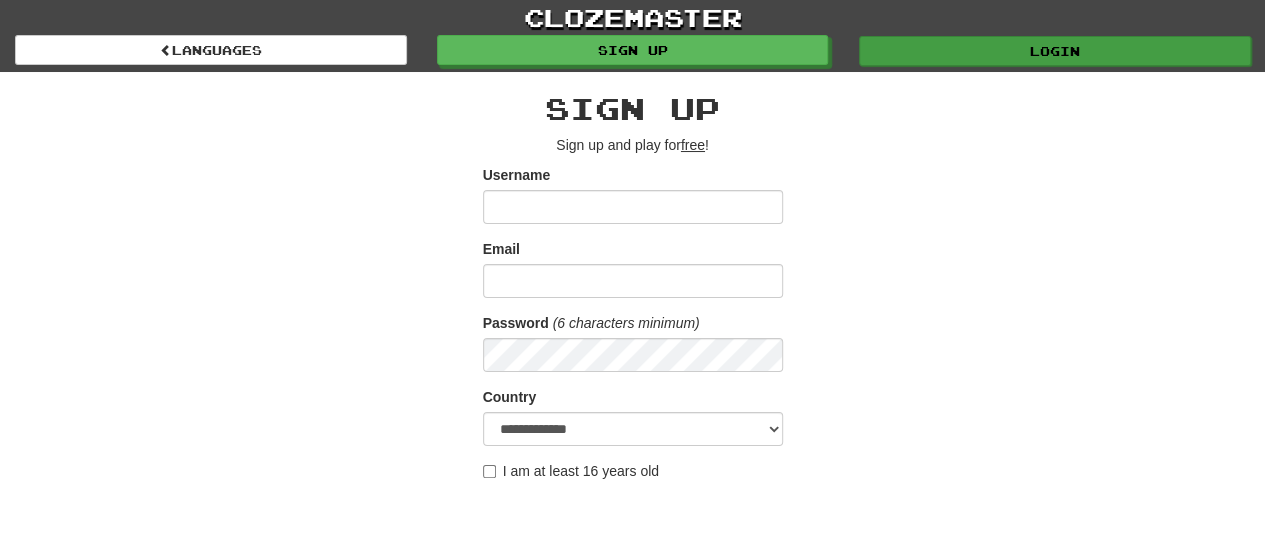 type on "**********" 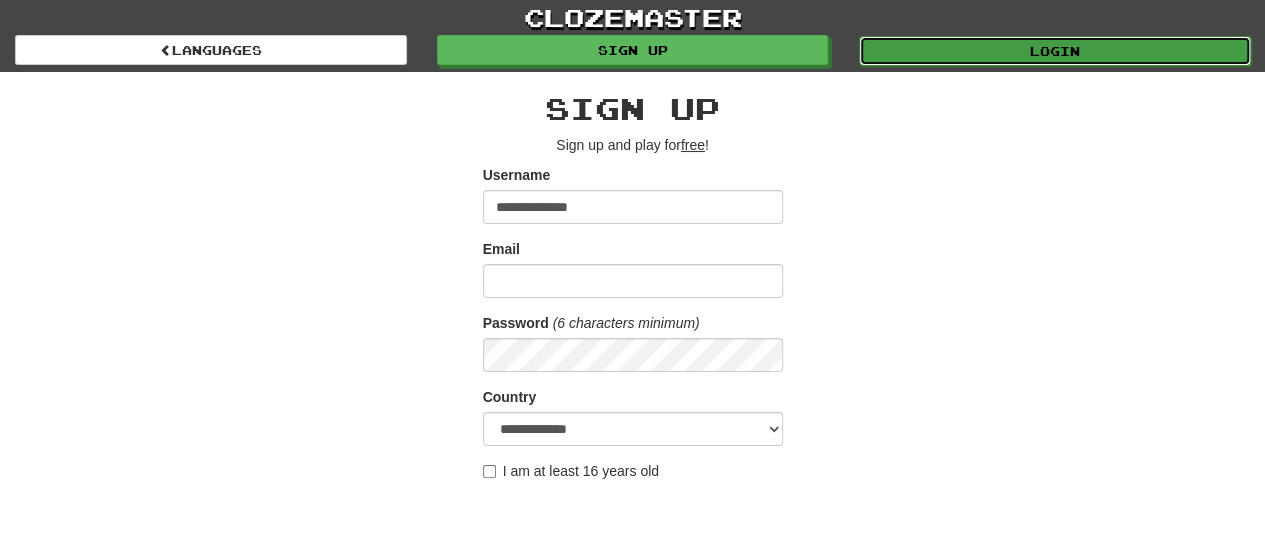 click on "Login" at bounding box center (1055, 51) 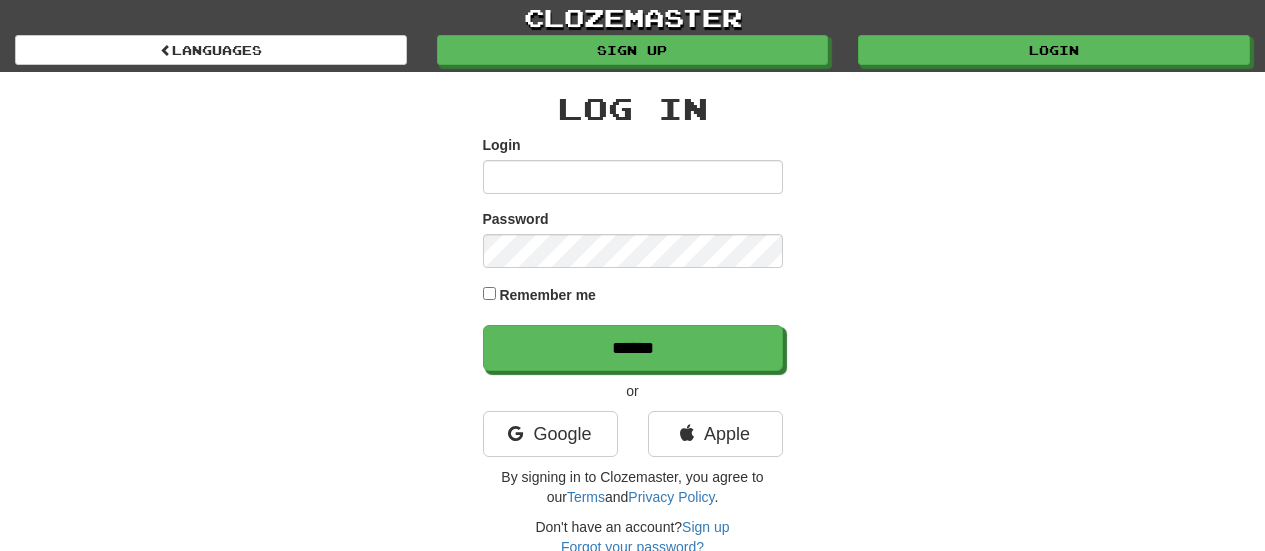 scroll, scrollTop: 0, scrollLeft: 0, axis: both 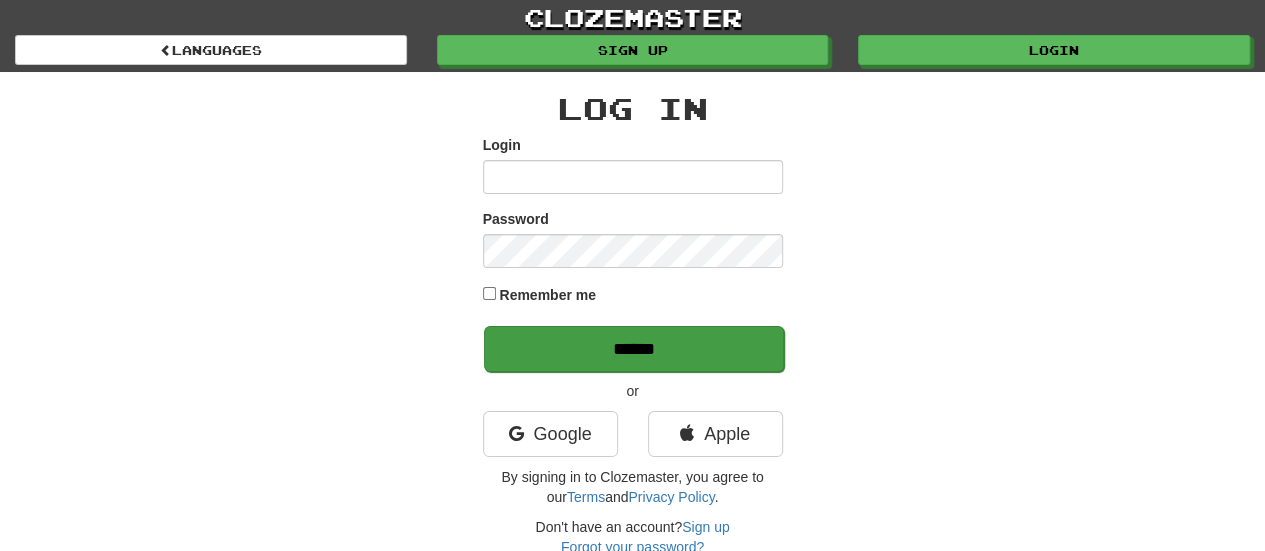 type on "**********" 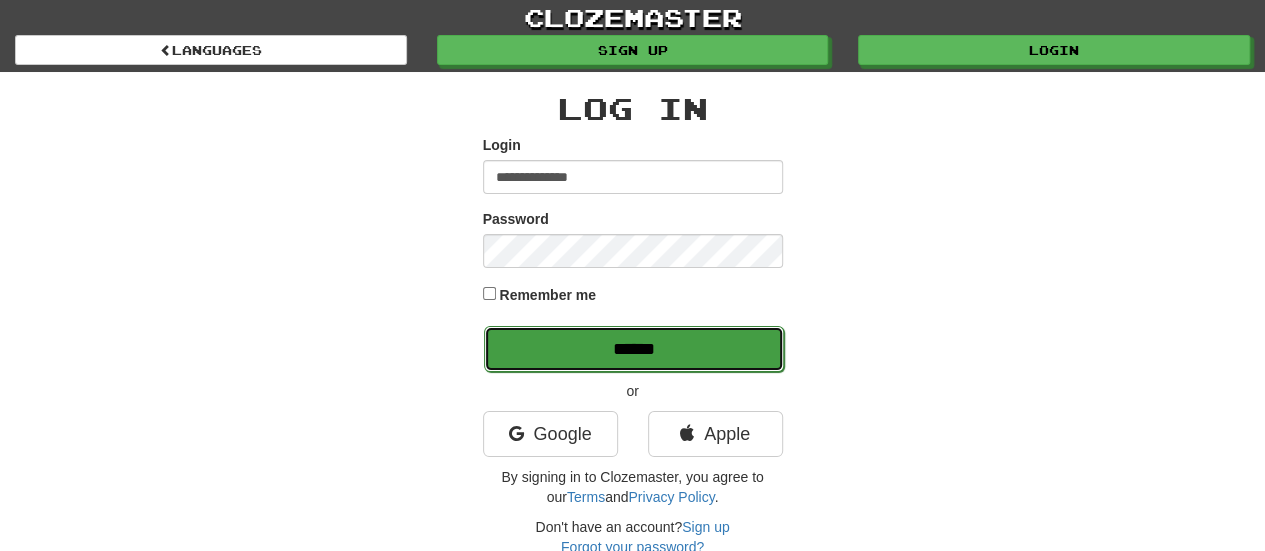 click on "******" at bounding box center (634, 349) 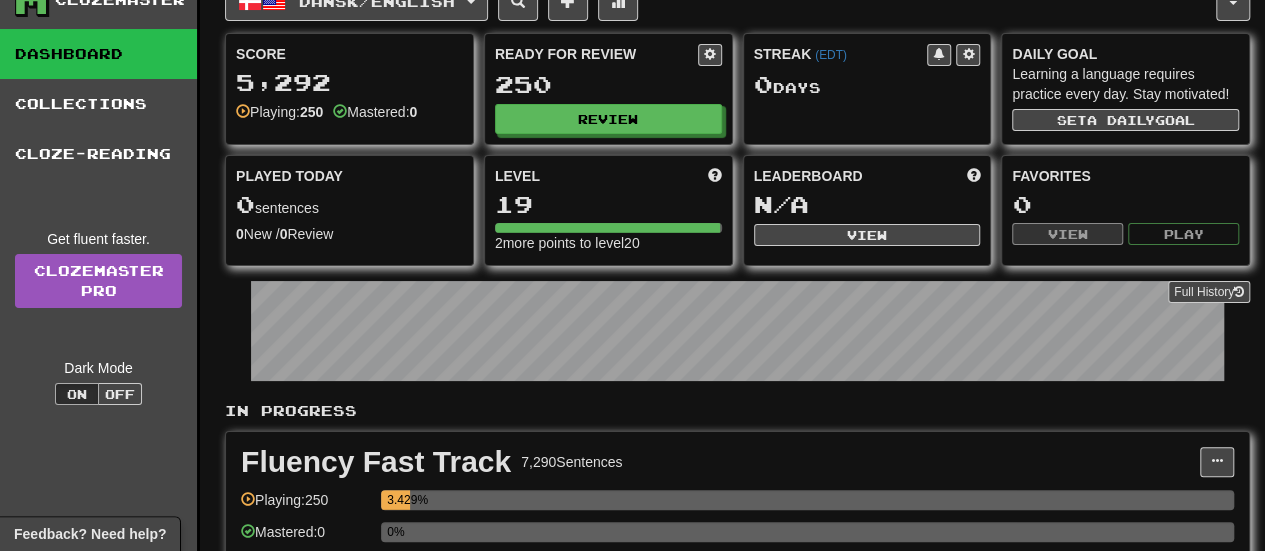 scroll, scrollTop: 0, scrollLeft: 0, axis: both 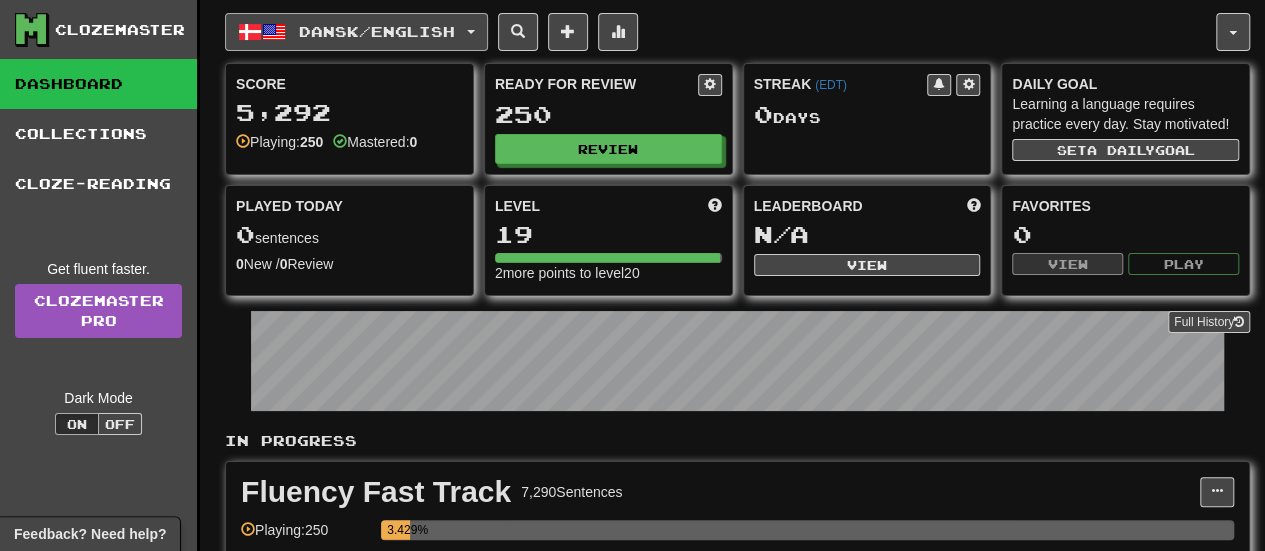 click on "Dansk  /  English" at bounding box center (356, 32) 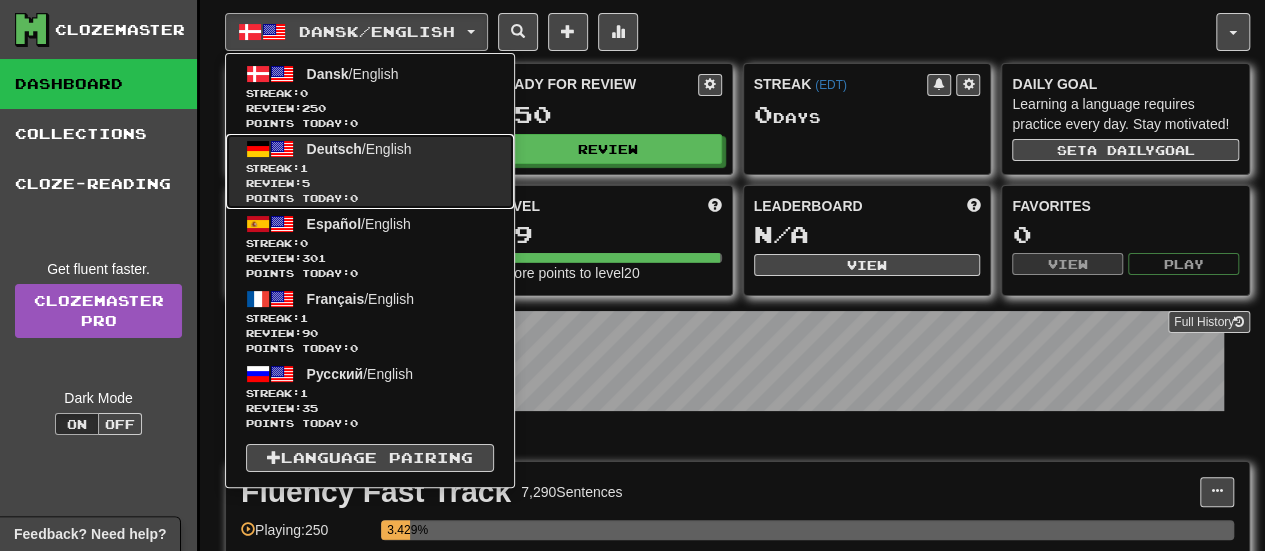 click on "Review:  5" at bounding box center [370, 183] 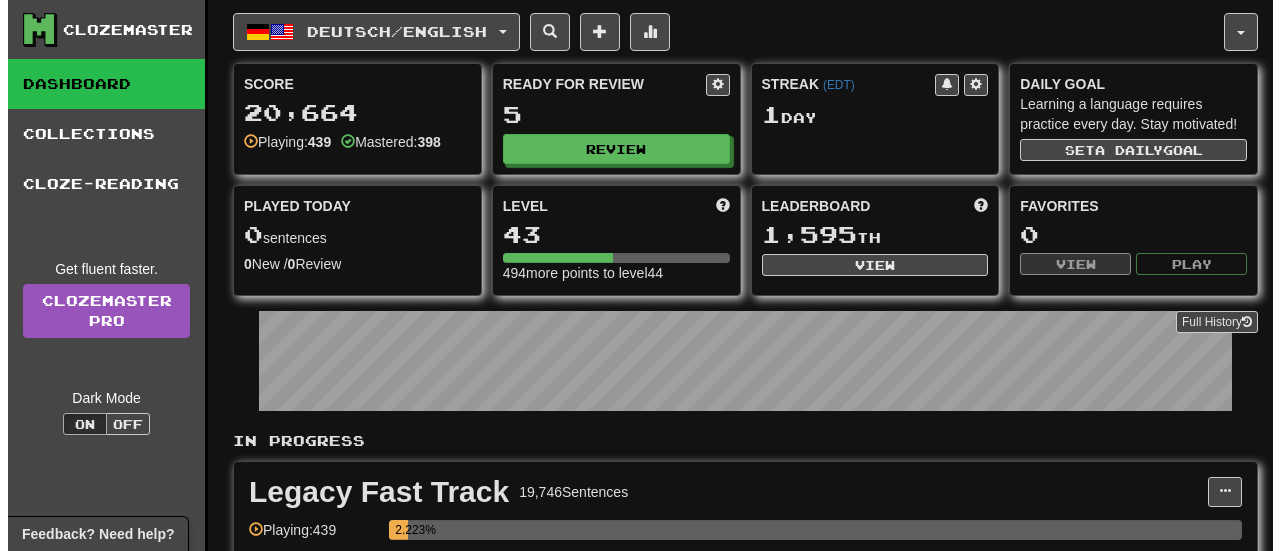 scroll, scrollTop: 0, scrollLeft: 0, axis: both 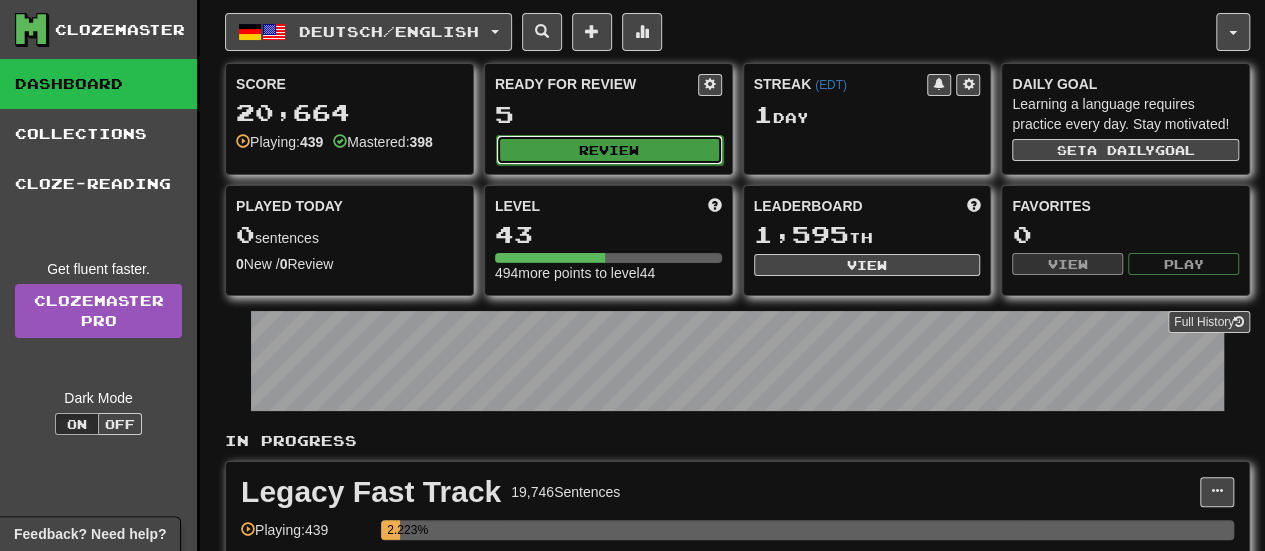 click on "Review" at bounding box center [609, 150] 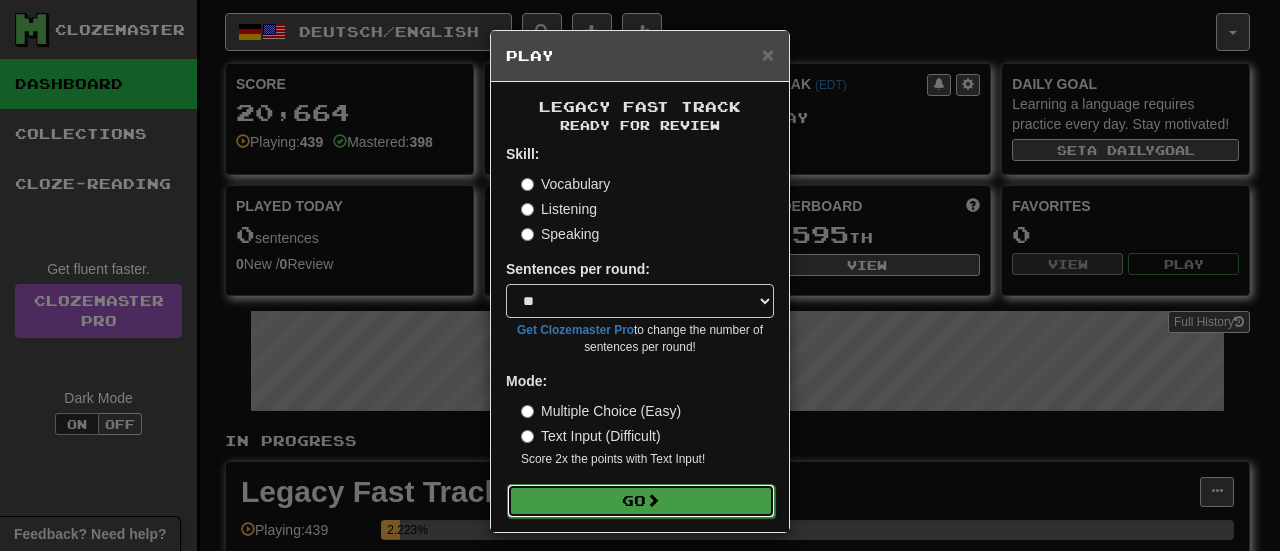 click on "Go" at bounding box center (641, 501) 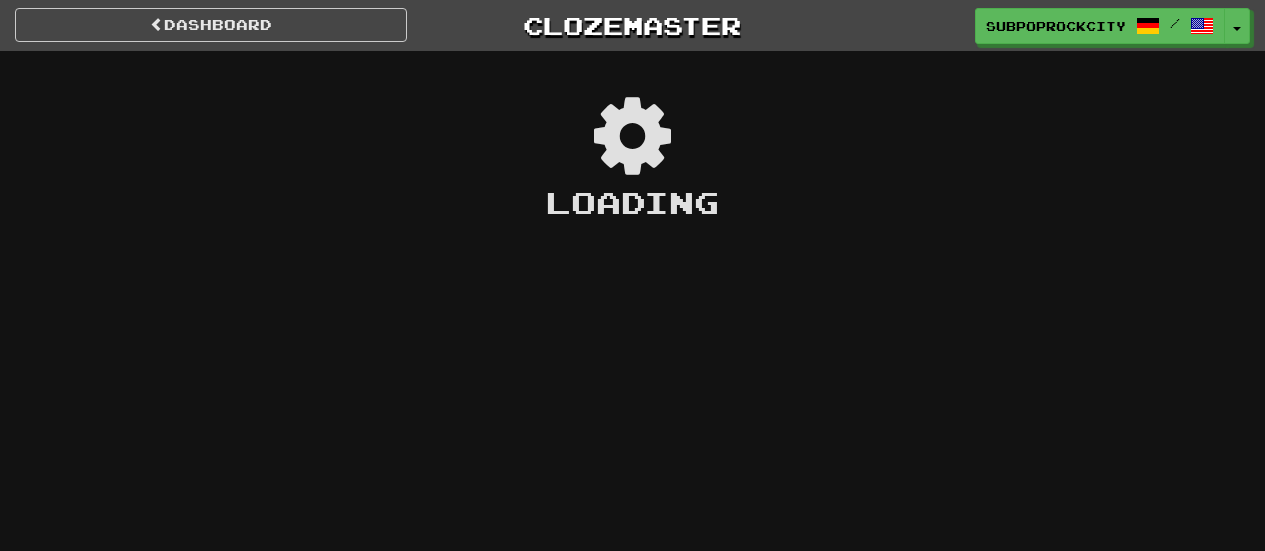 scroll, scrollTop: 0, scrollLeft: 0, axis: both 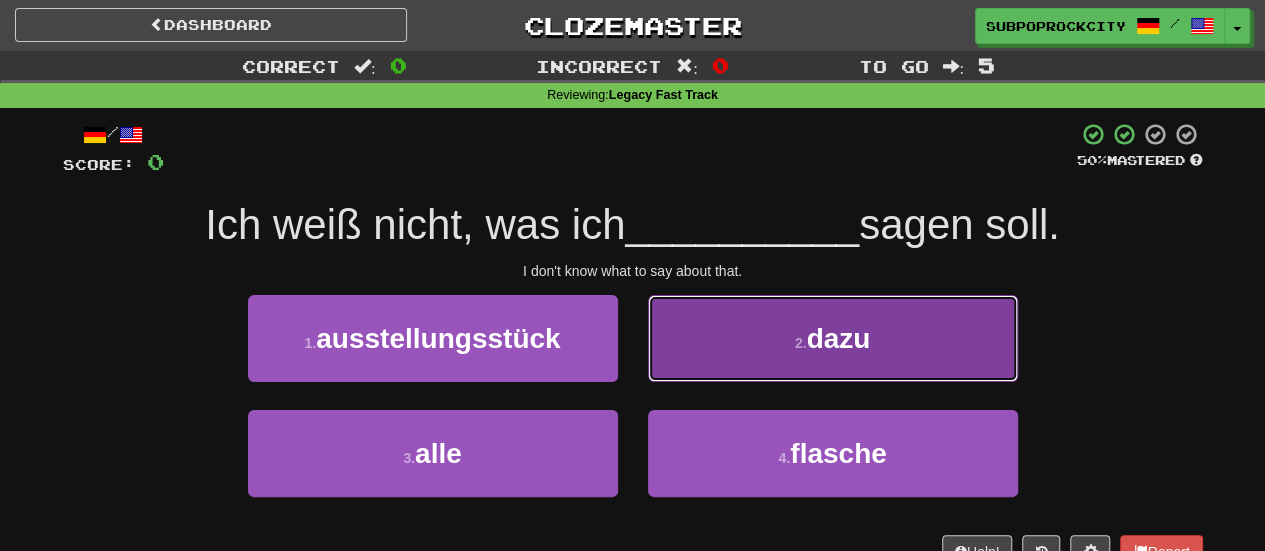 click on "2 .  dazu" at bounding box center (833, 338) 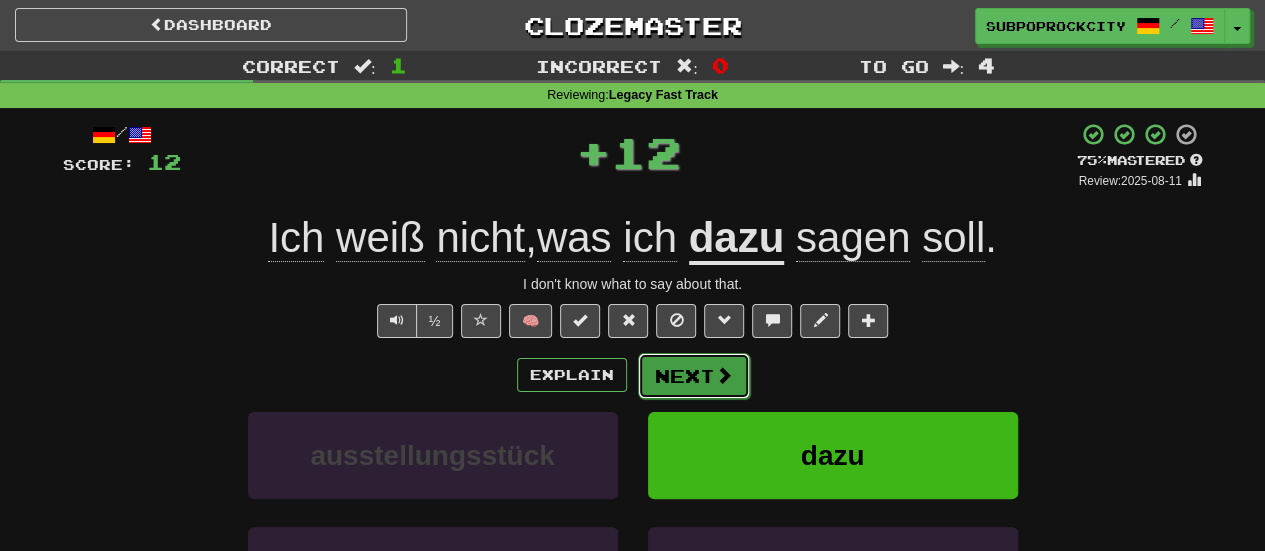 click on "Next" at bounding box center [694, 376] 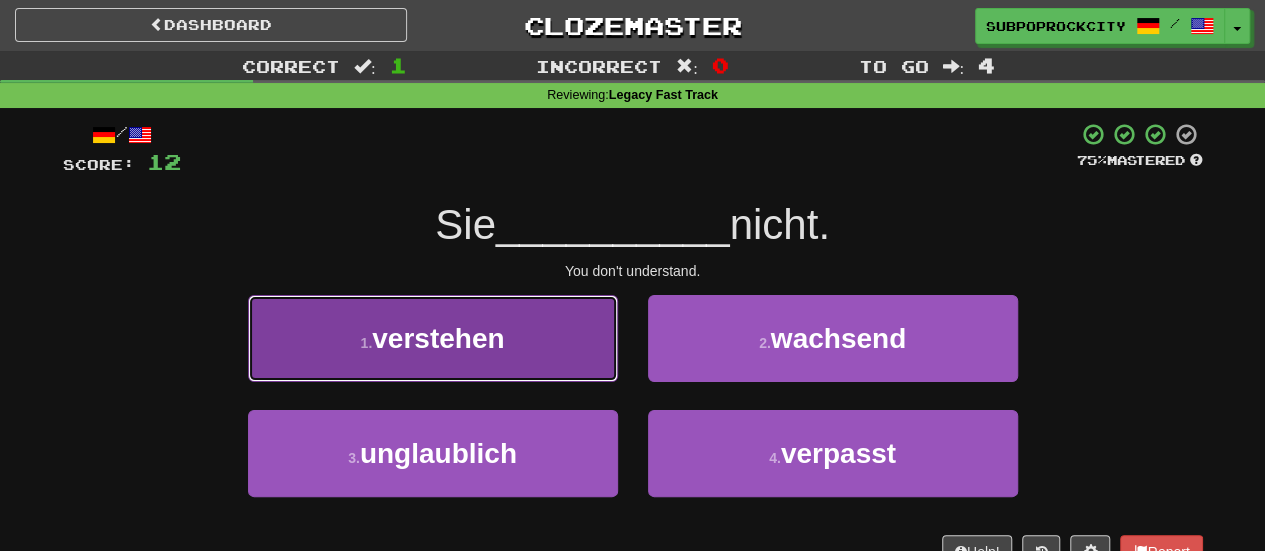 click on "1 .  verstehen" at bounding box center (433, 338) 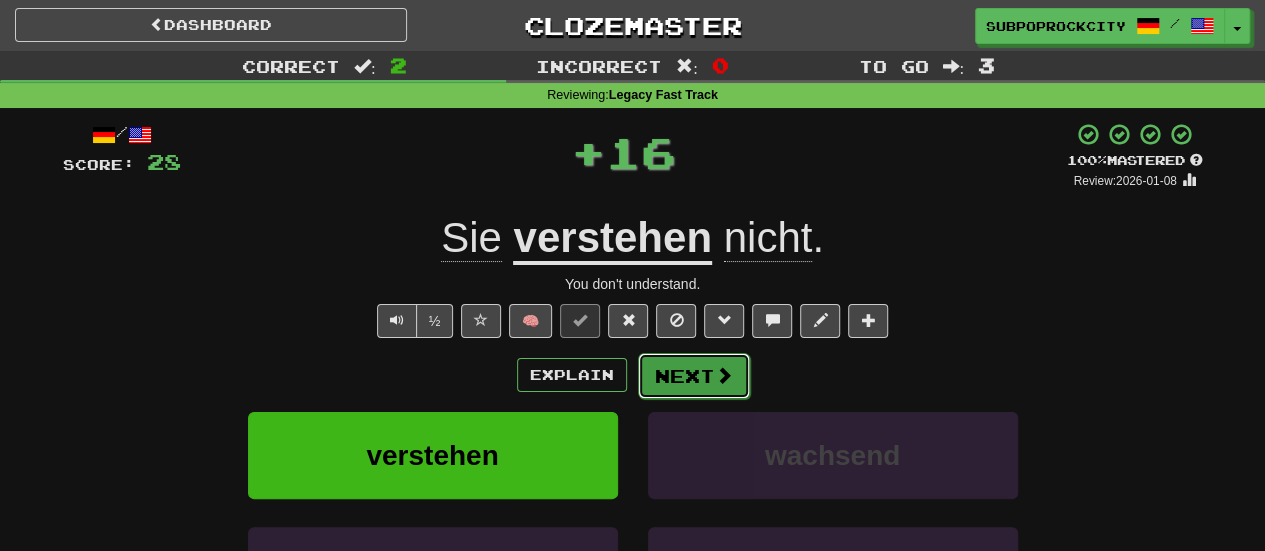 click on "Next" at bounding box center (694, 376) 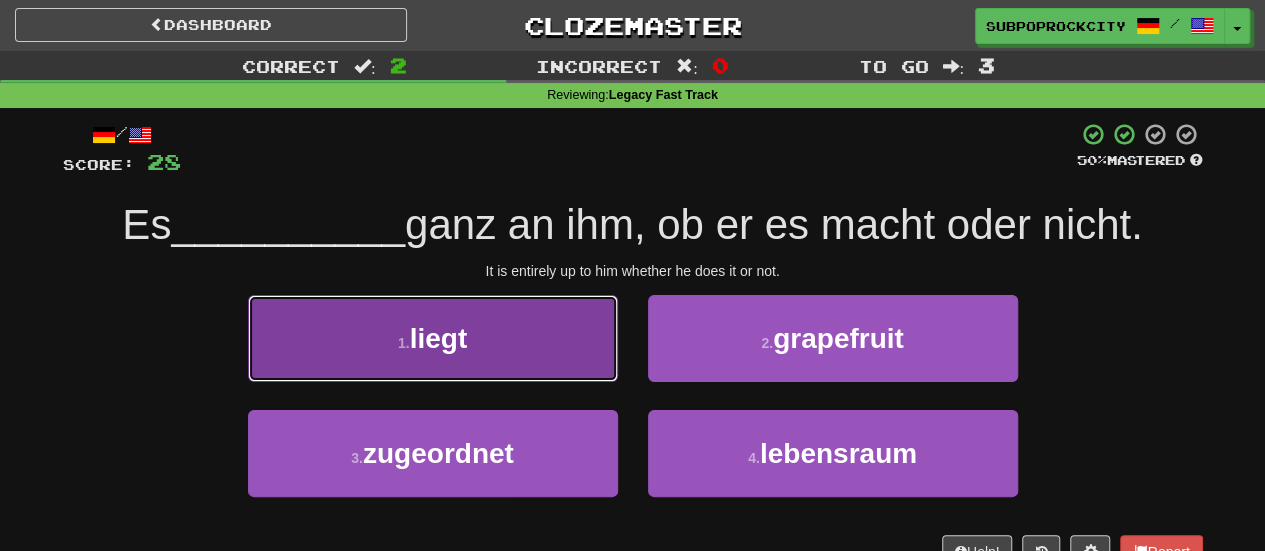 click on "1 .  liegt" at bounding box center (433, 338) 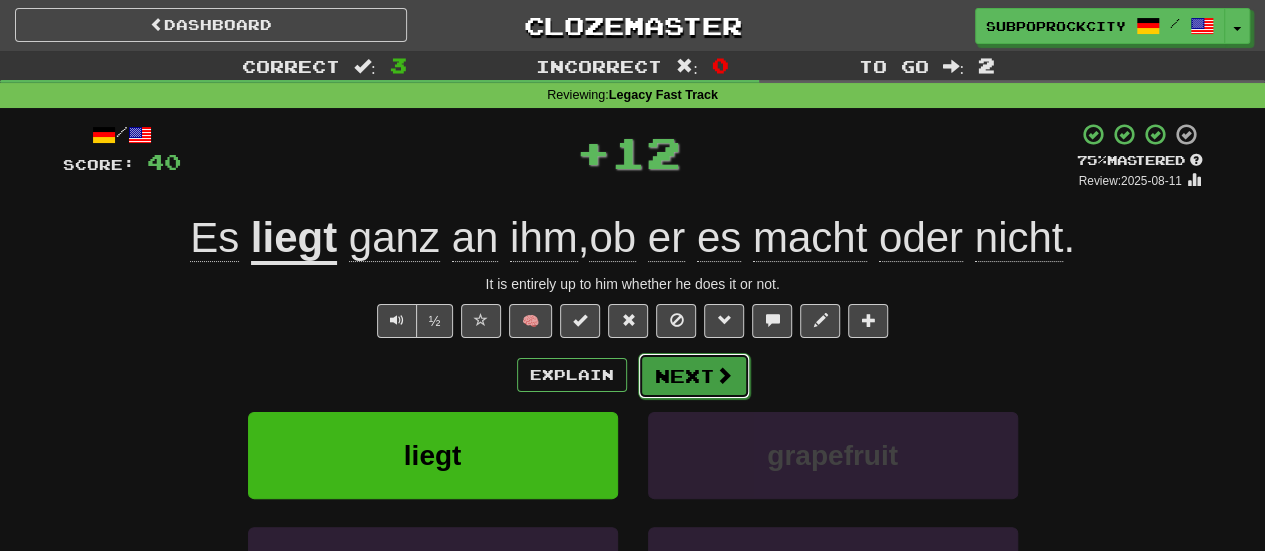 click on "Next" at bounding box center (694, 376) 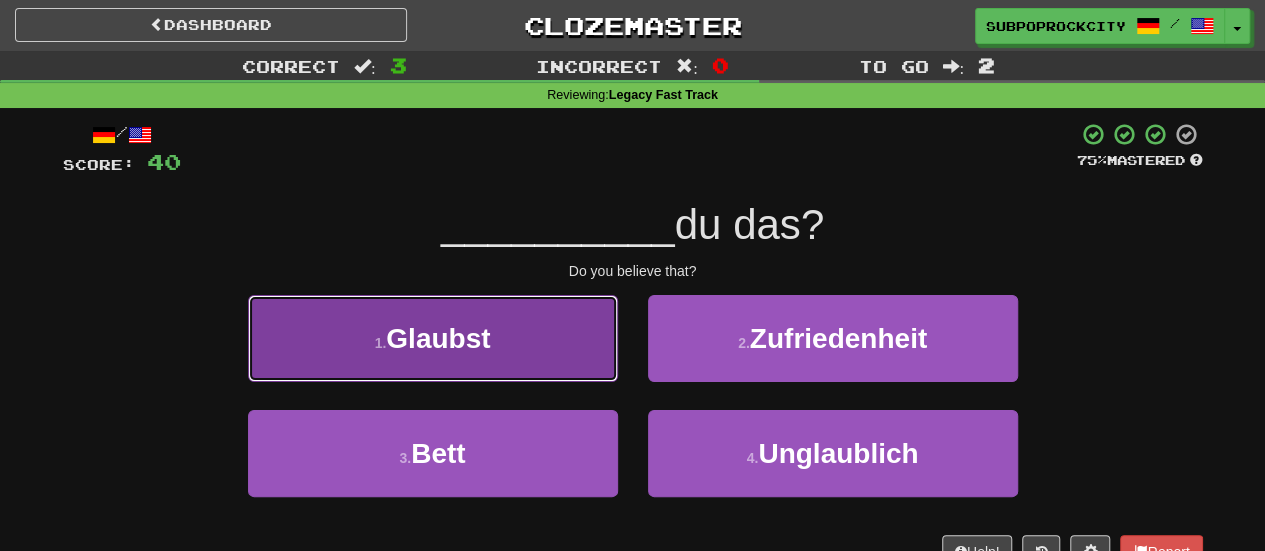 click on "1 .  Glaubst" at bounding box center (433, 338) 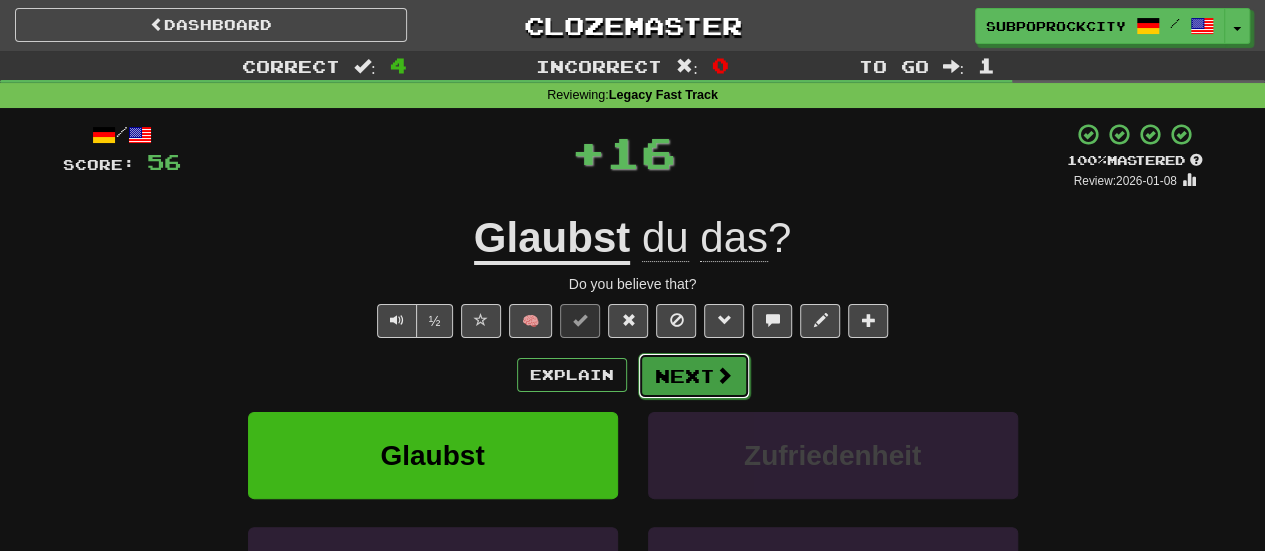 click on "Next" at bounding box center (694, 376) 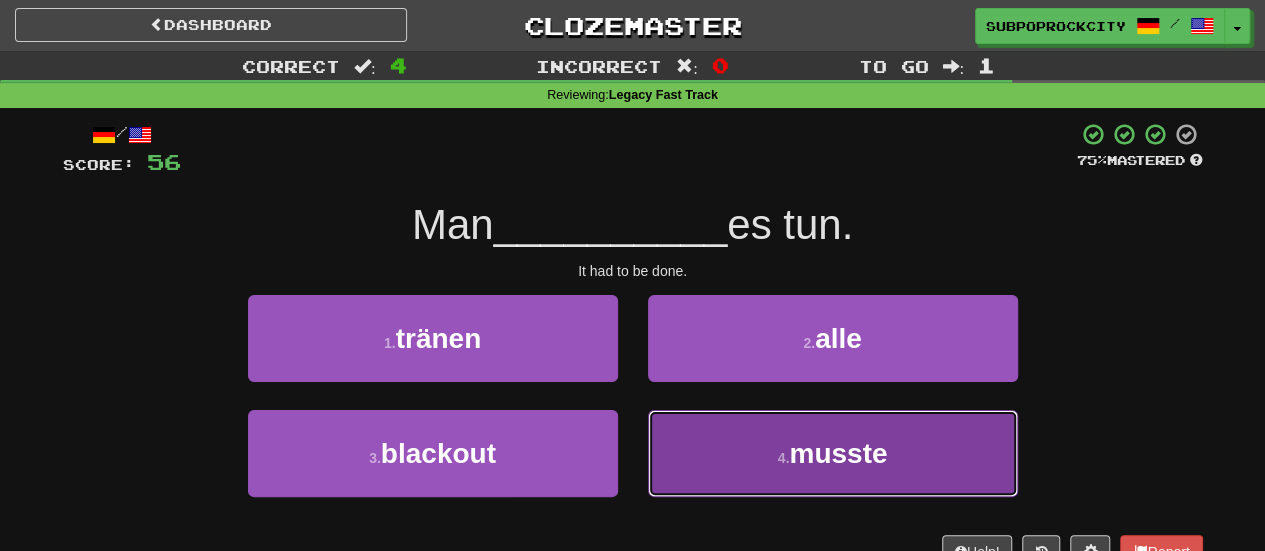click on "4 .  musste" at bounding box center [833, 453] 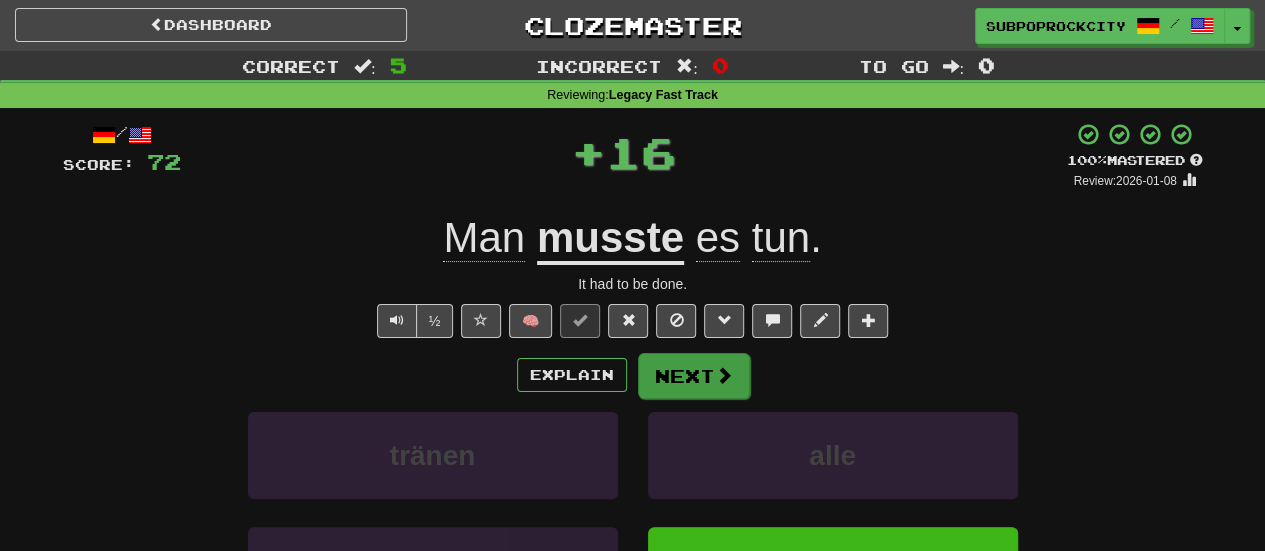 click on "Explain Next tränen alle blackout musste Learn more: tränen alle blackout musste" at bounding box center [633, 512] 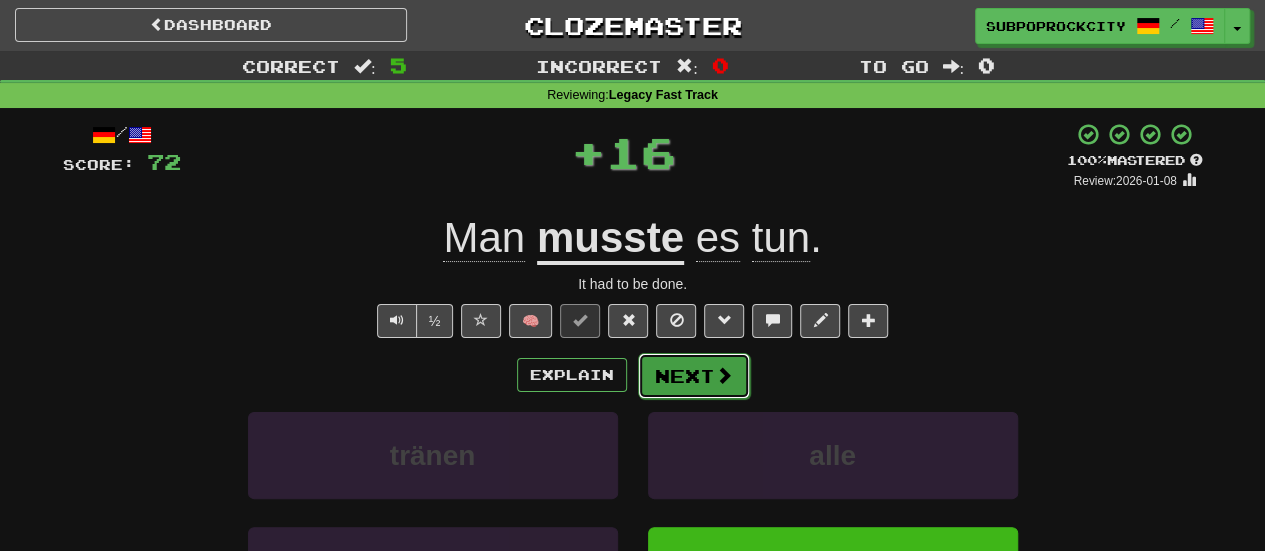 click on "Next" at bounding box center (694, 376) 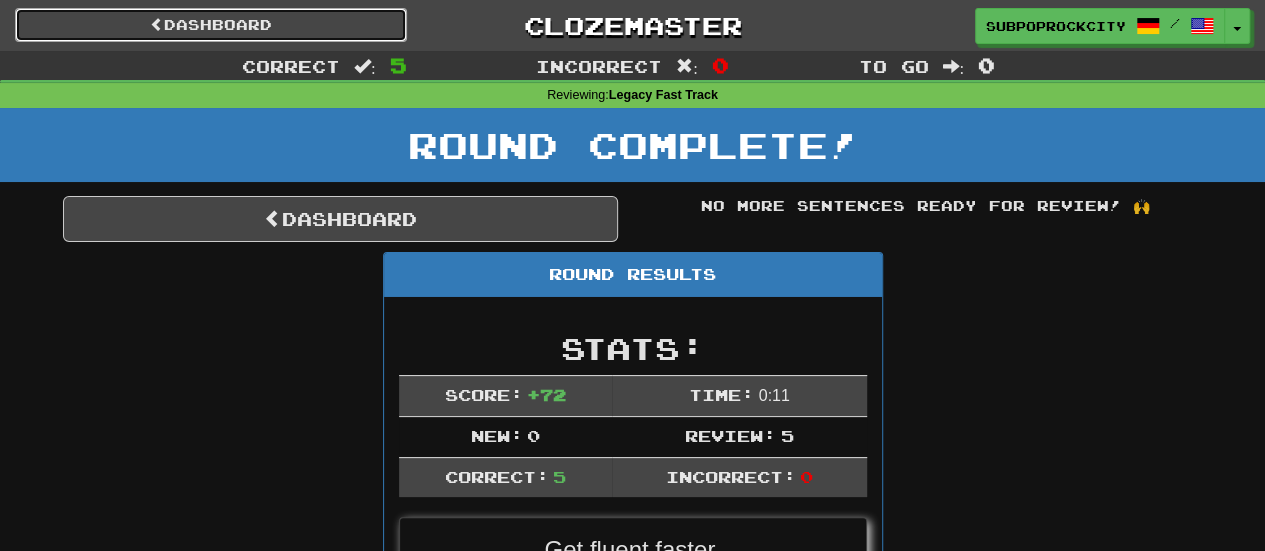 click on "Dashboard" at bounding box center (211, 25) 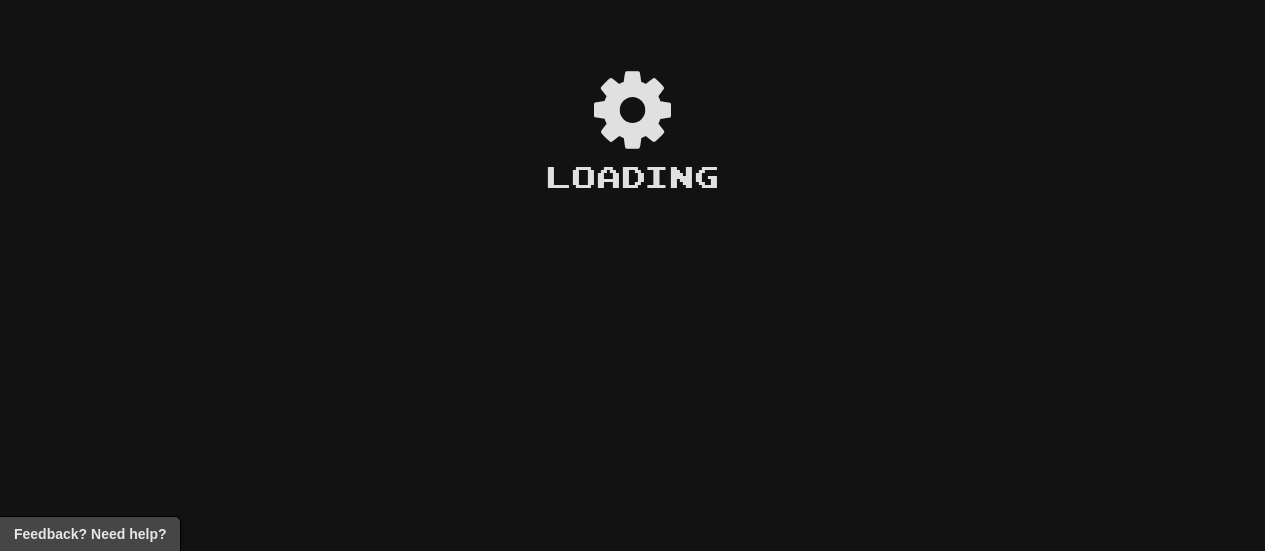 scroll, scrollTop: 0, scrollLeft: 0, axis: both 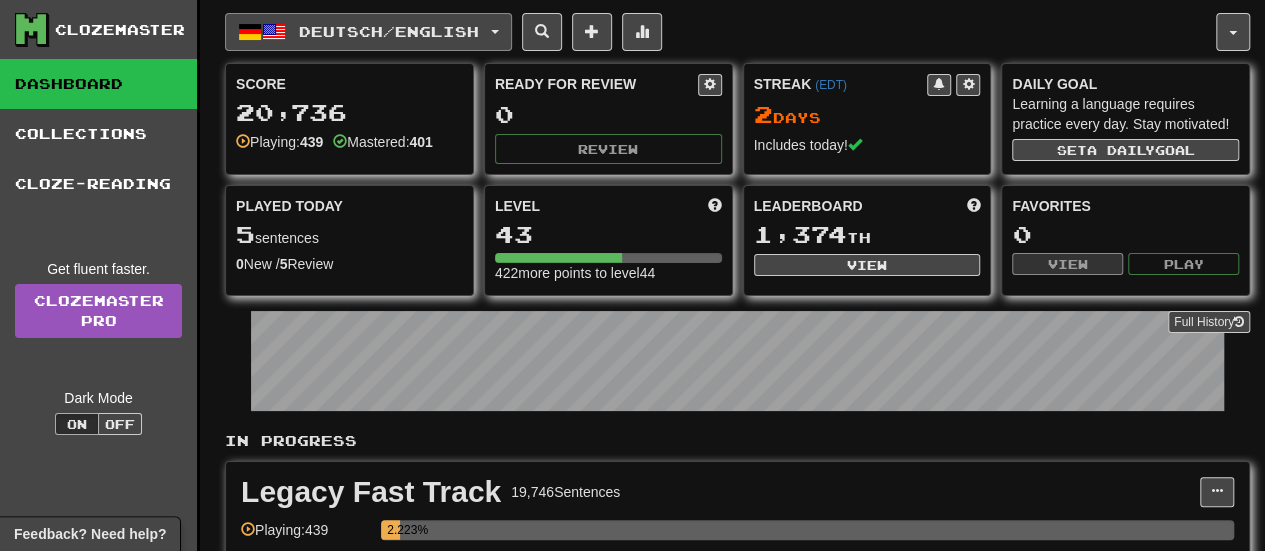 click on "Deutsch  /  English" at bounding box center [368, 32] 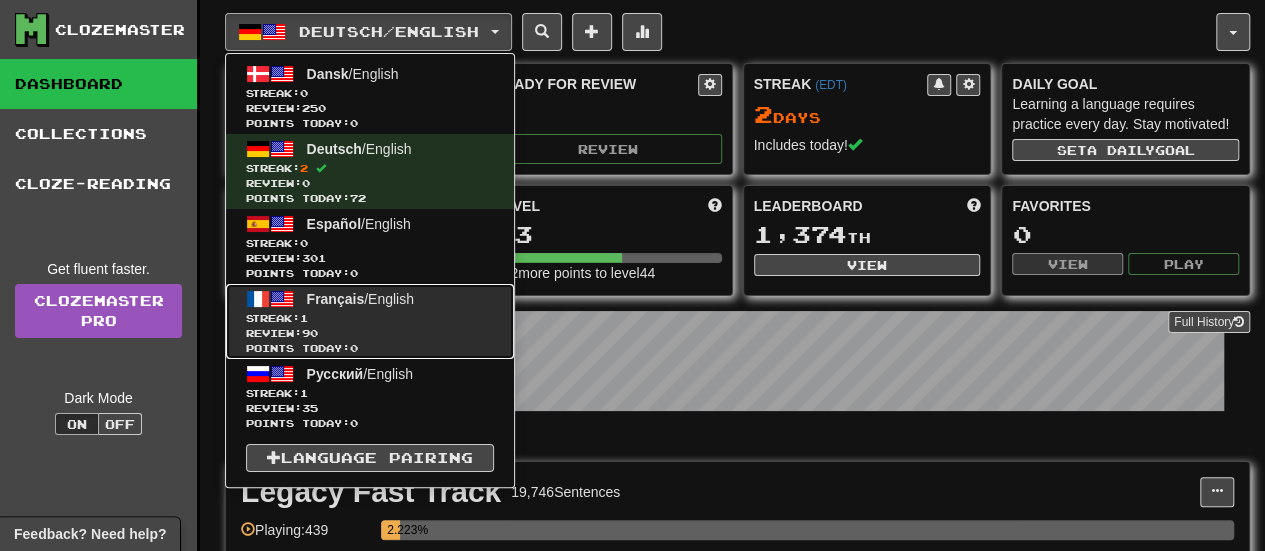 click on "Français  /  English Streak:  1   Review:  90 Points today:  0" at bounding box center [370, 321] 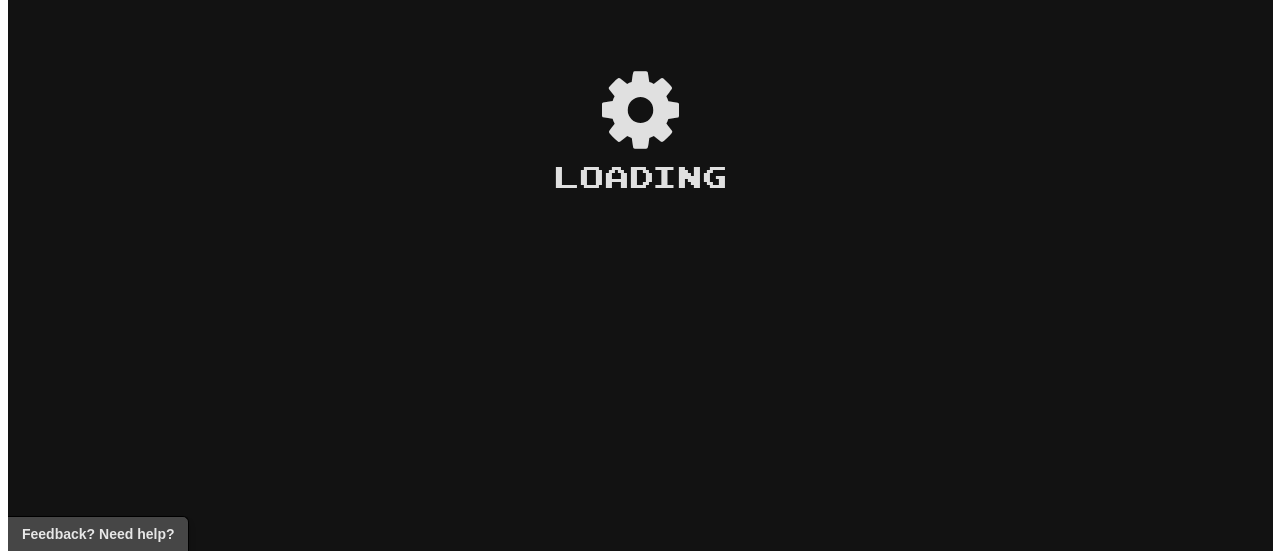 scroll, scrollTop: 0, scrollLeft: 0, axis: both 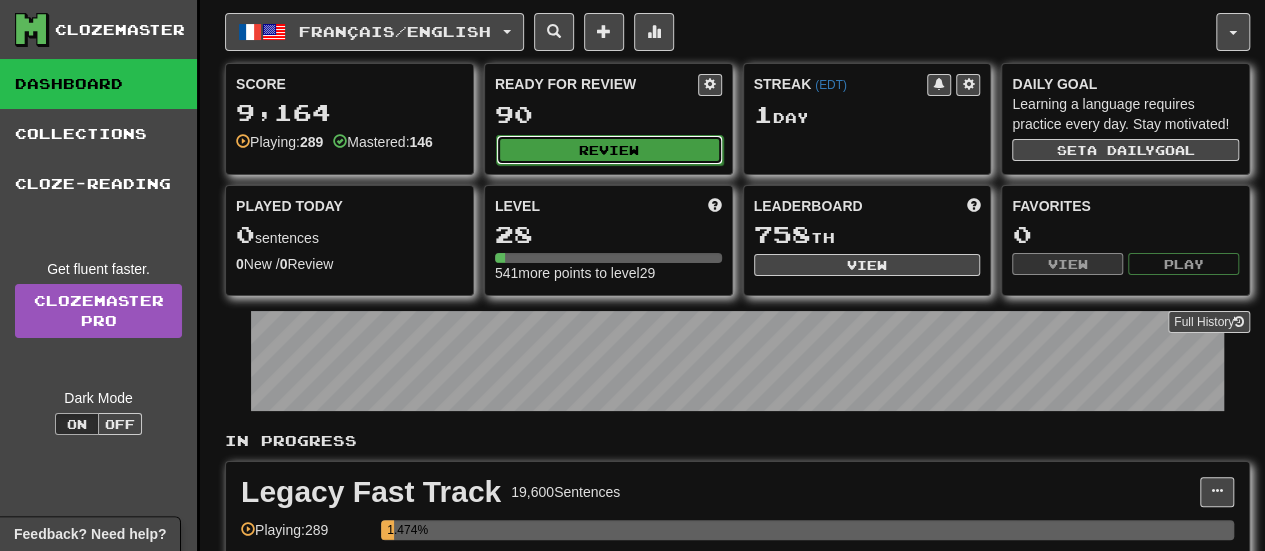 click on "Review" at bounding box center (609, 150) 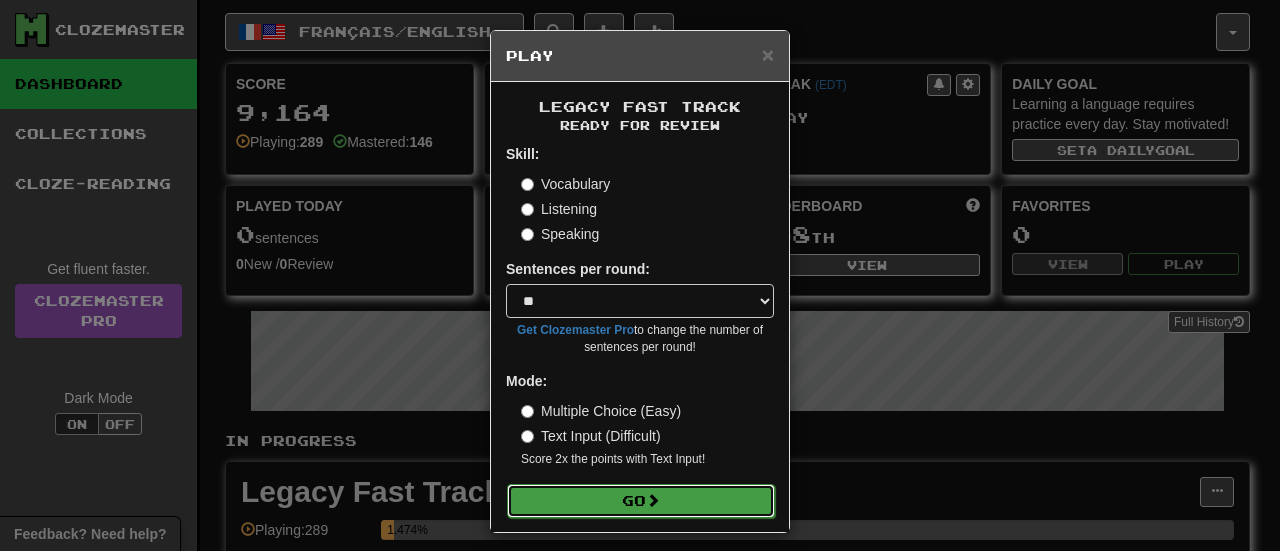 click on "Go" at bounding box center (641, 501) 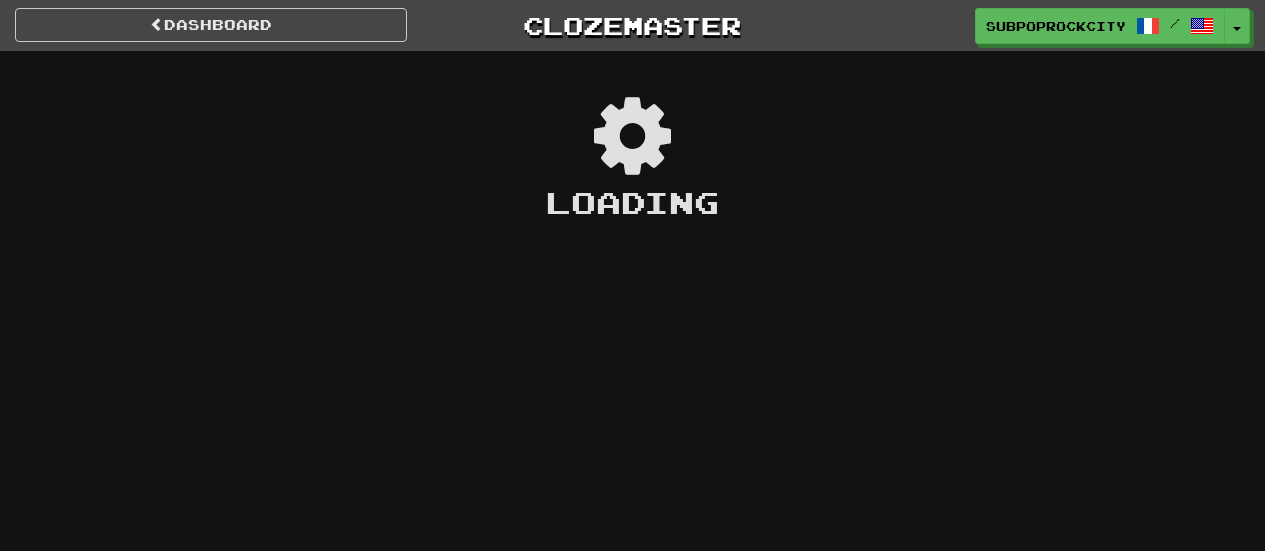 scroll, scrollTop: 0, scrollLeft: 0, axis: both 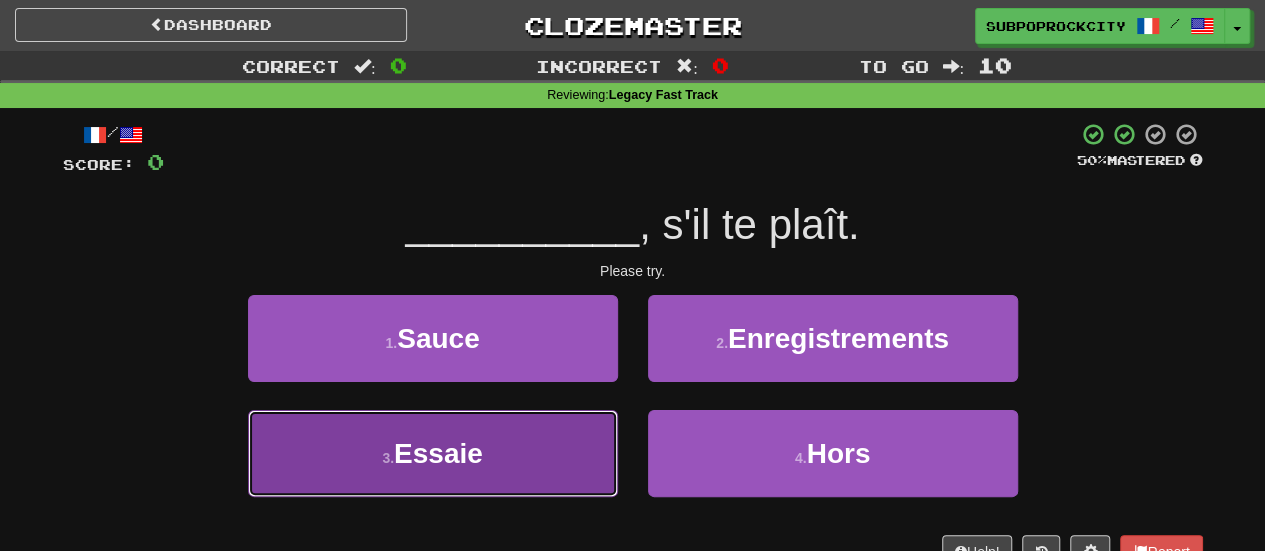 click on "3 .  Essaie" at bounding box center (433, 453) 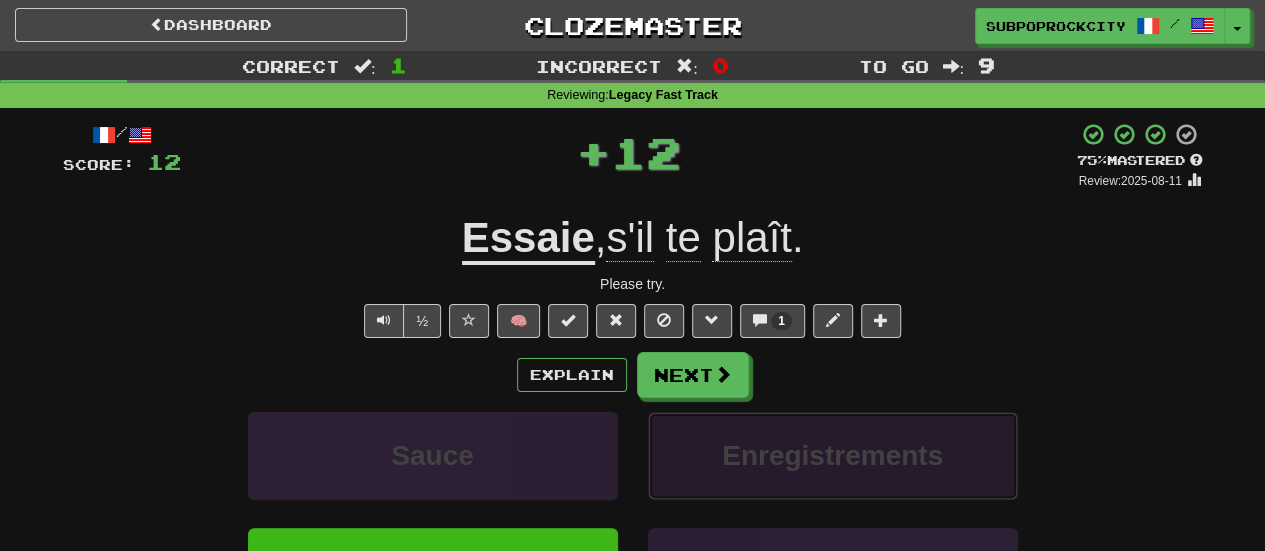 click on "Enregistrements" at bounding box center [833, 455] 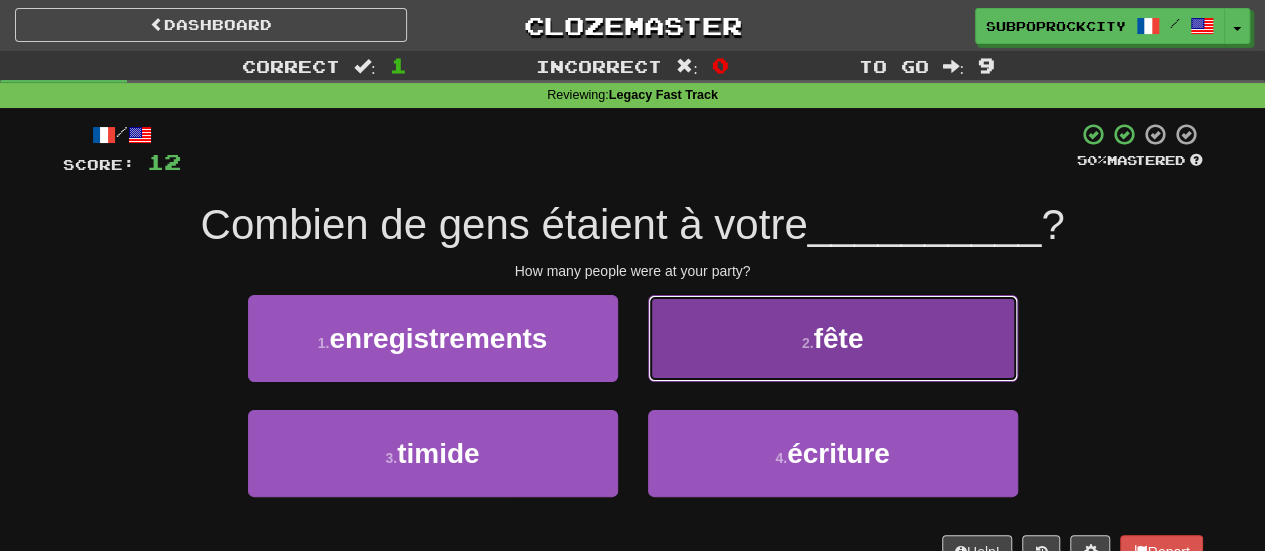click on "2 .  fête" at bounding box center (833, 338) 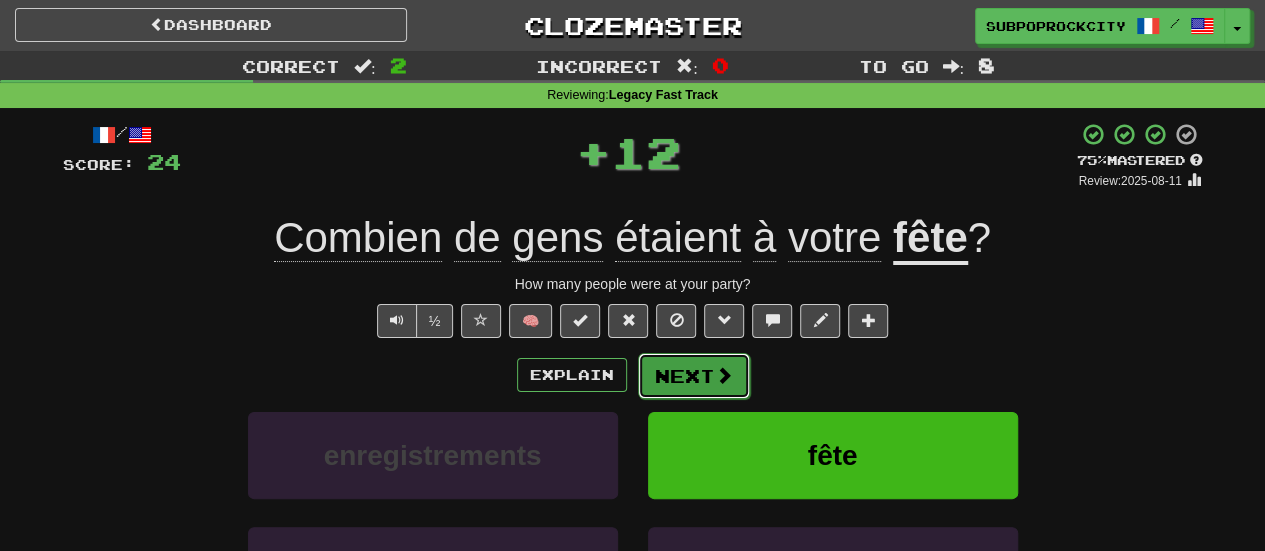 click on "Next" at bounding box center [694, 376] 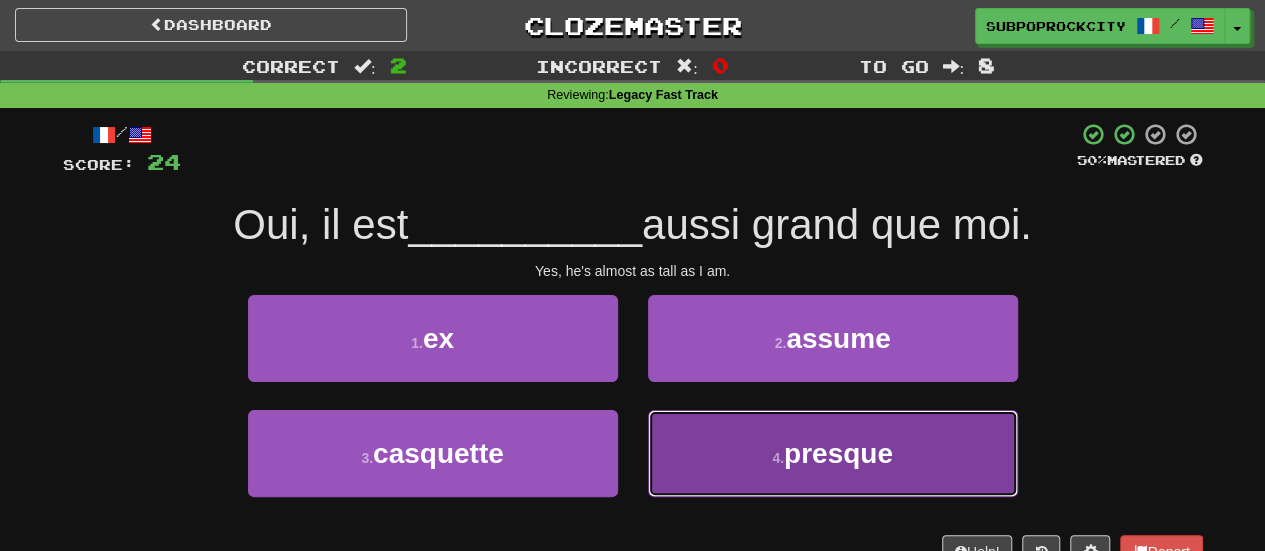 click on "4 .  presque" at bounding box center (833, 453) 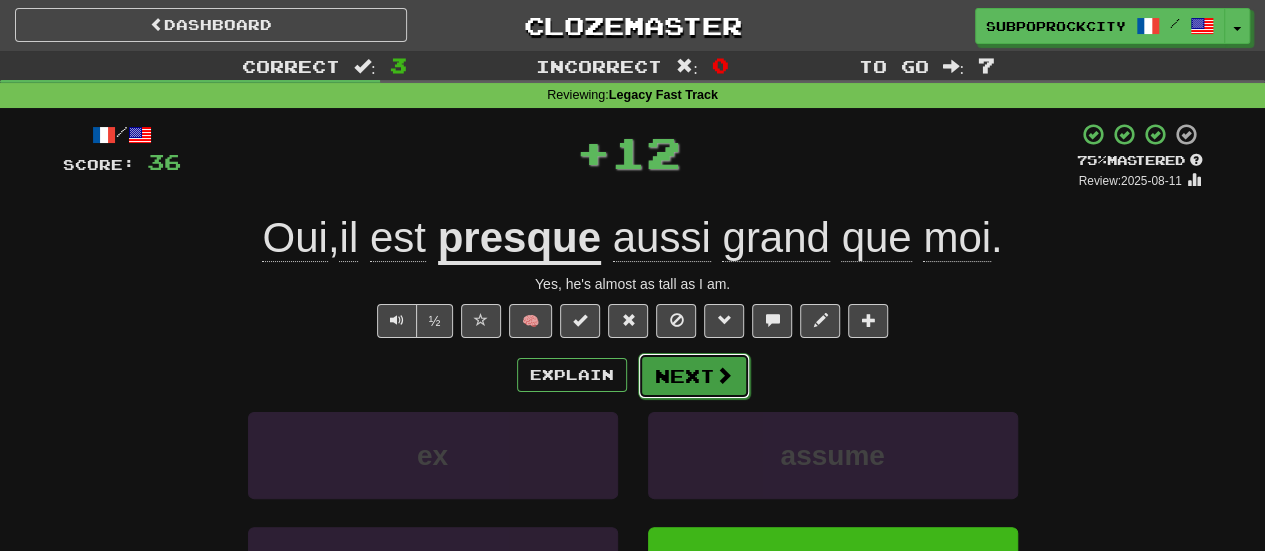 click on "Next" at bounding box center (694, 376) 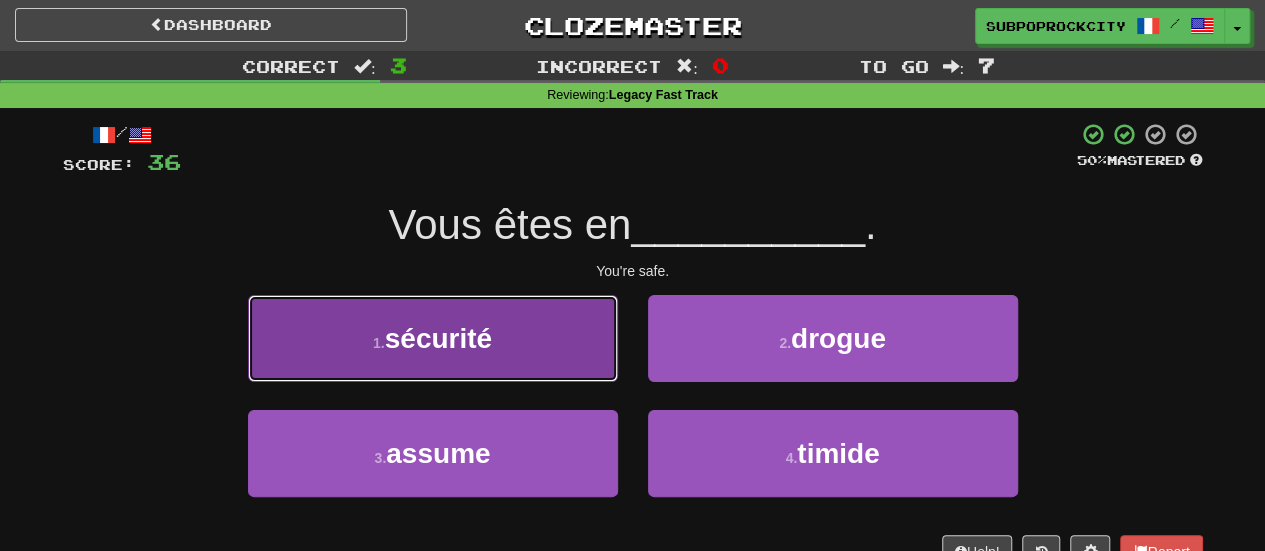 click on "1 .  sécurité" at bounding box center (433, 338) 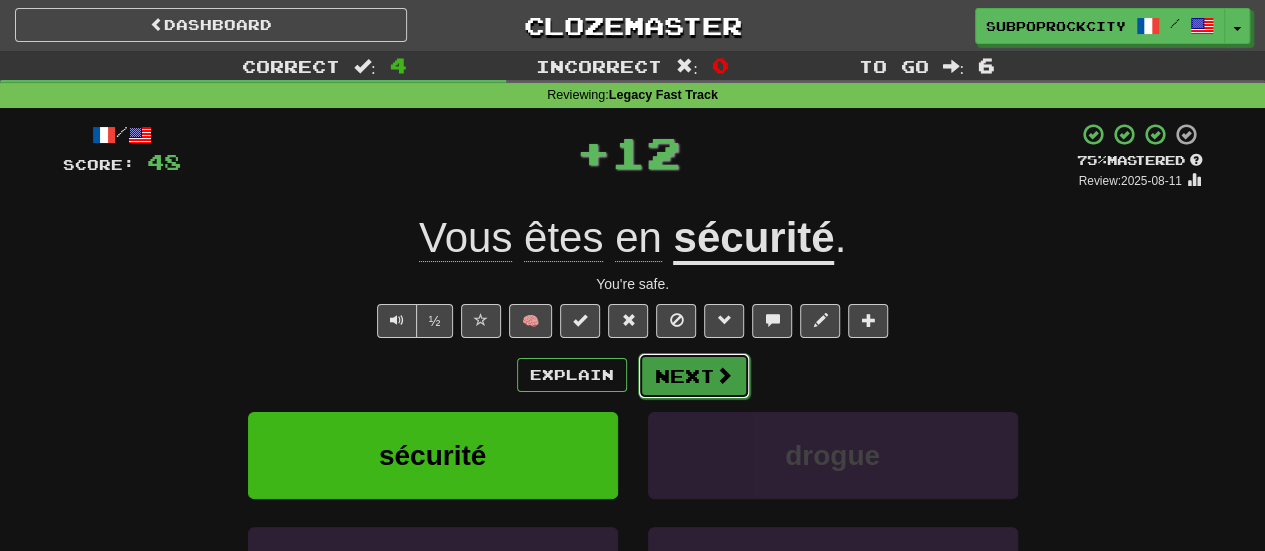 click on "Next" at bounding box center [694, 376] 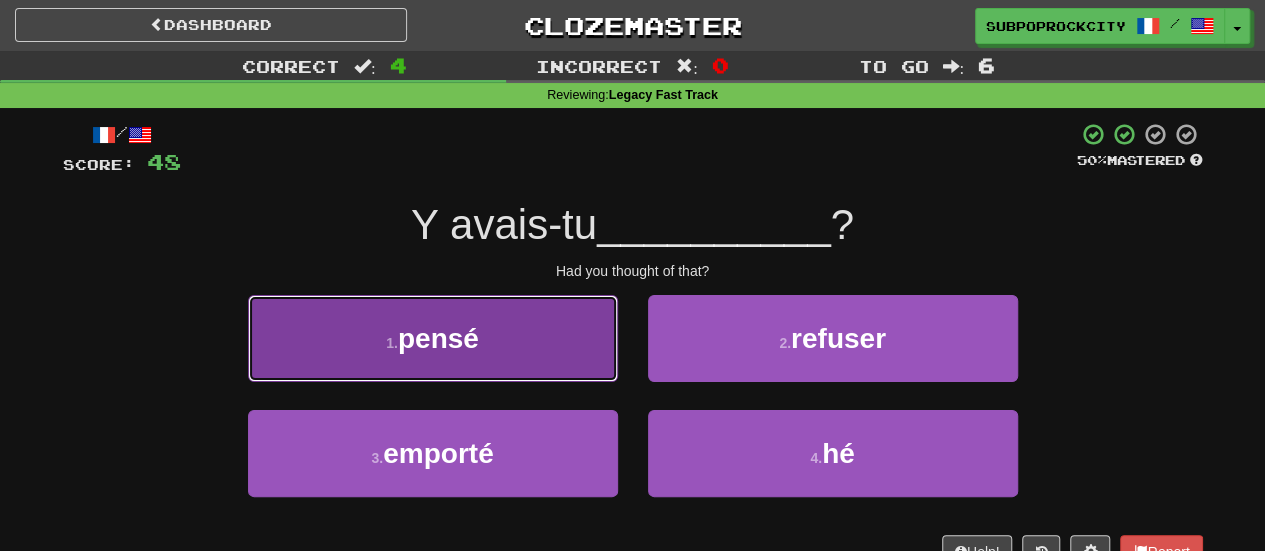 click on "1 .  pensé" at bounding box center (433, 338) 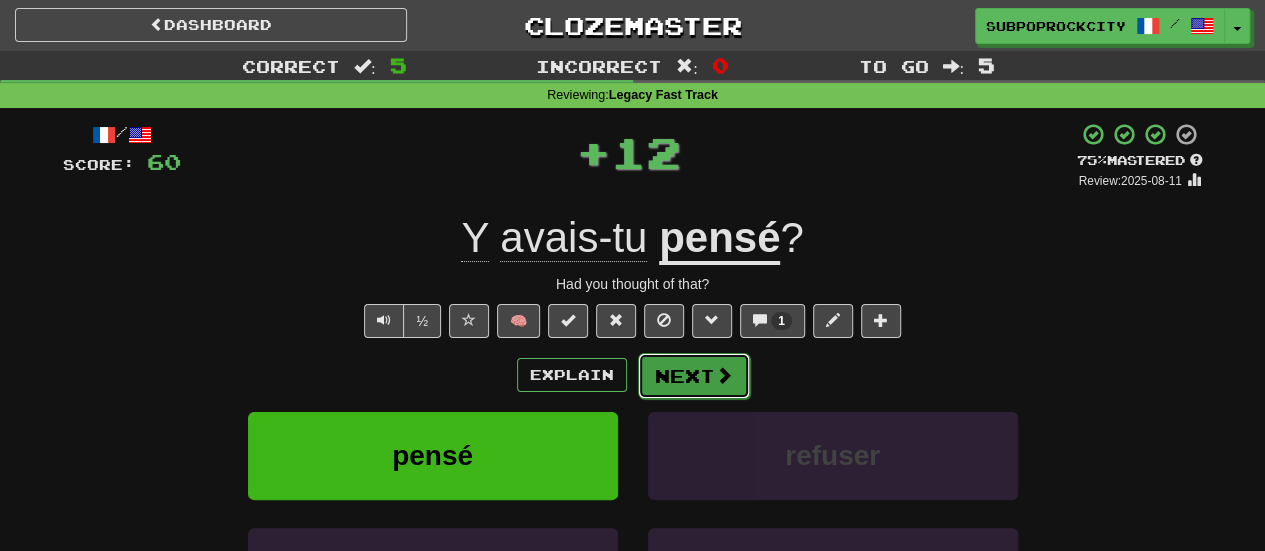 click on "Next" at bounding box center (694, 376) 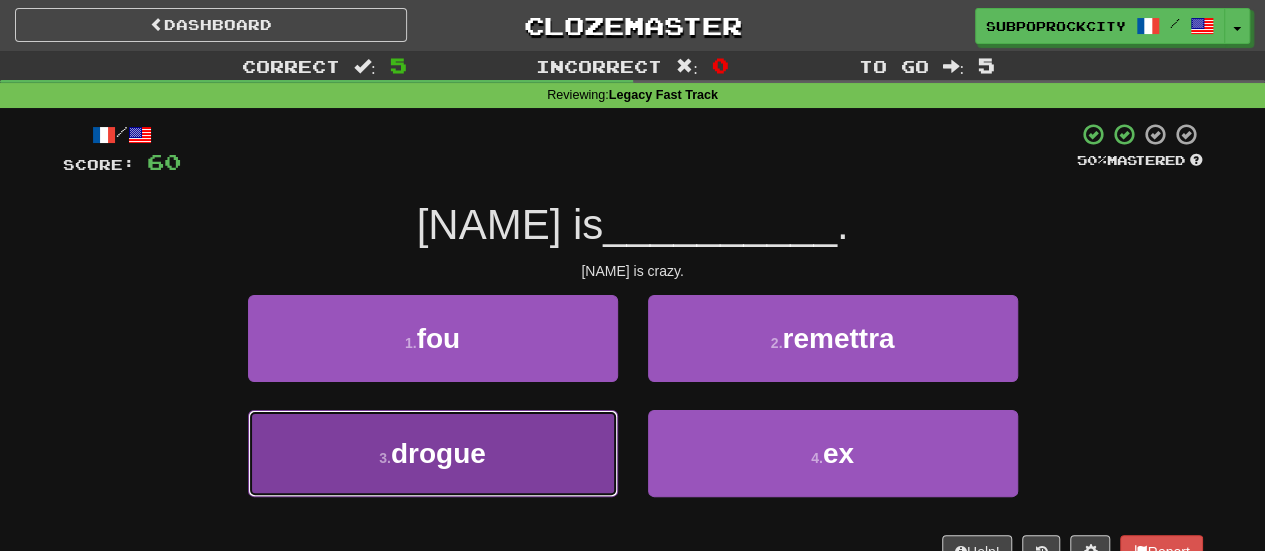 click on "3 .  drogue" at bounding box center (433, 453) 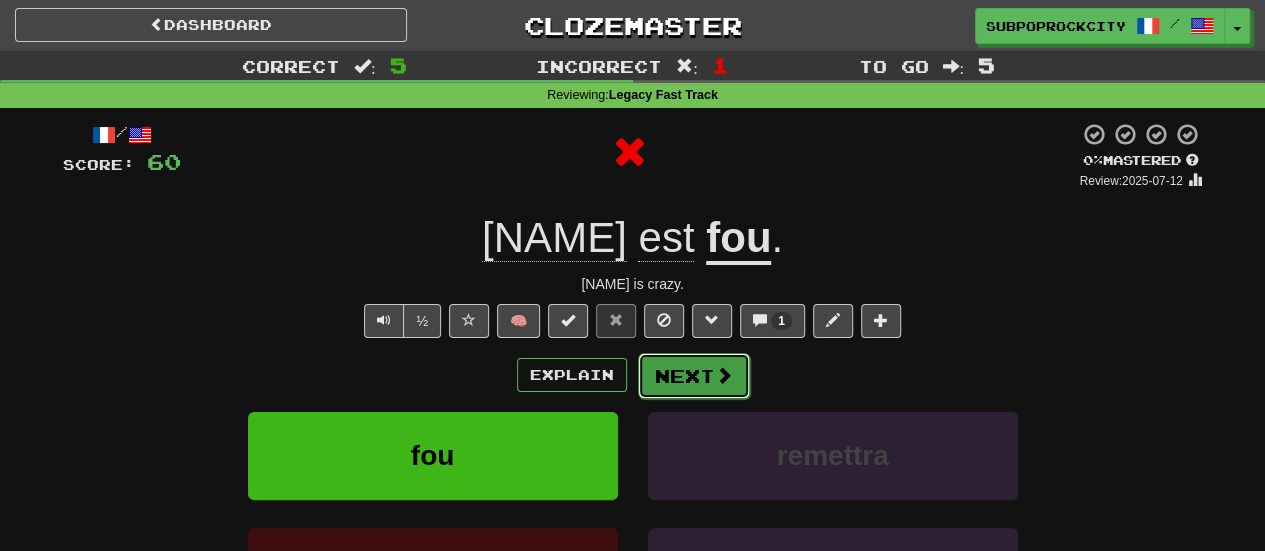 click on "Next" at bounding box center (694, 376) 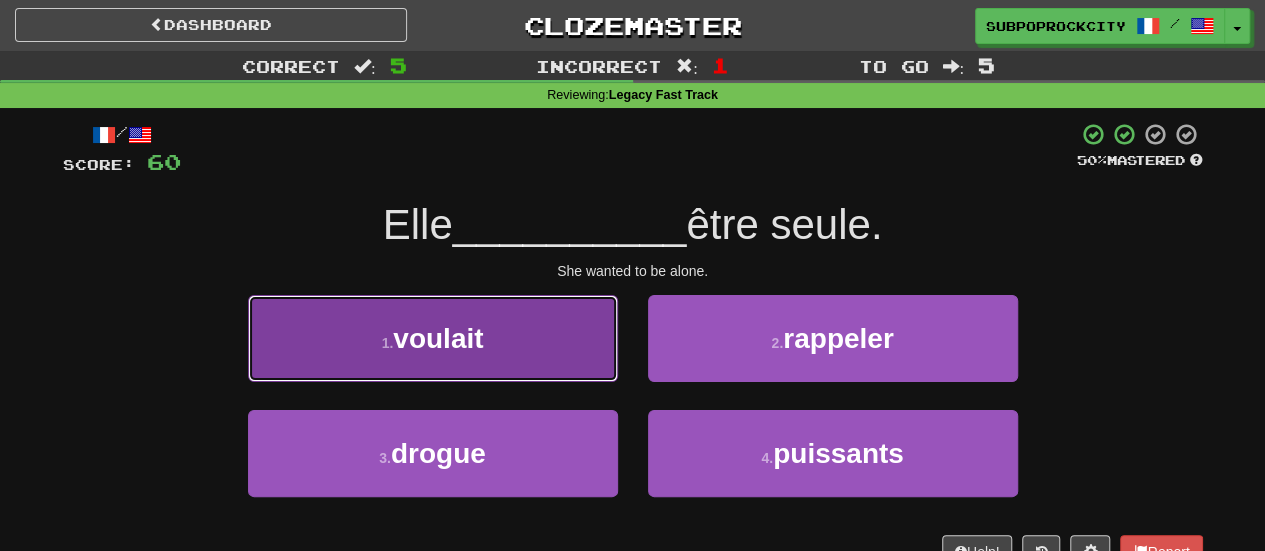 click on "1 .  voulait" at bounding box center (433, 338) 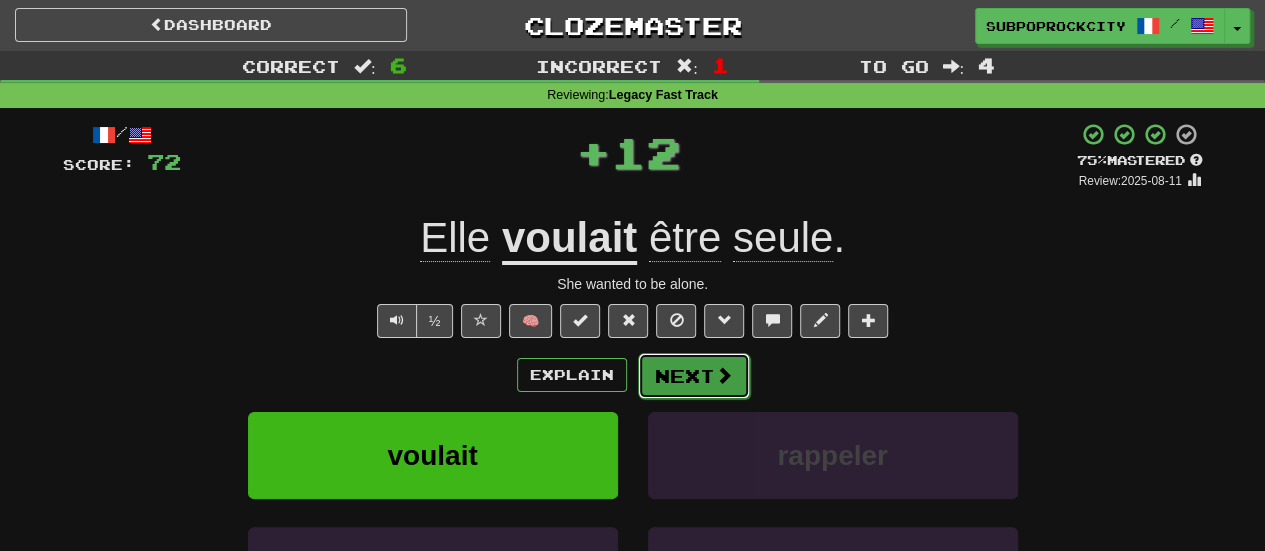 click on "Next" at bounding box center (694, 376) 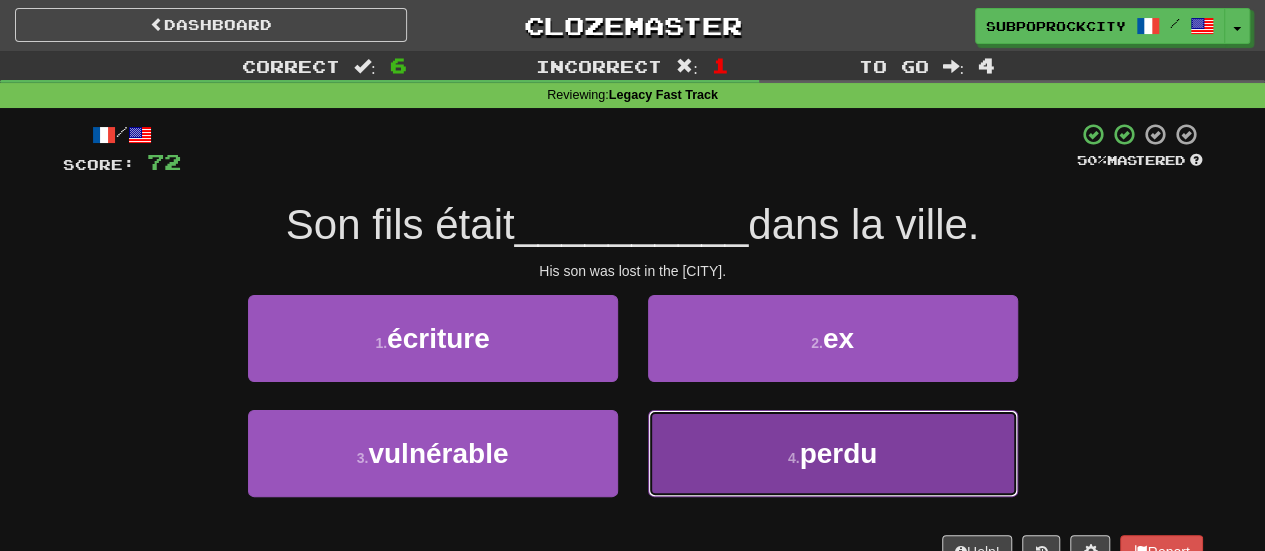 click on "4 .  perdu" at bounding box center (833, 453) 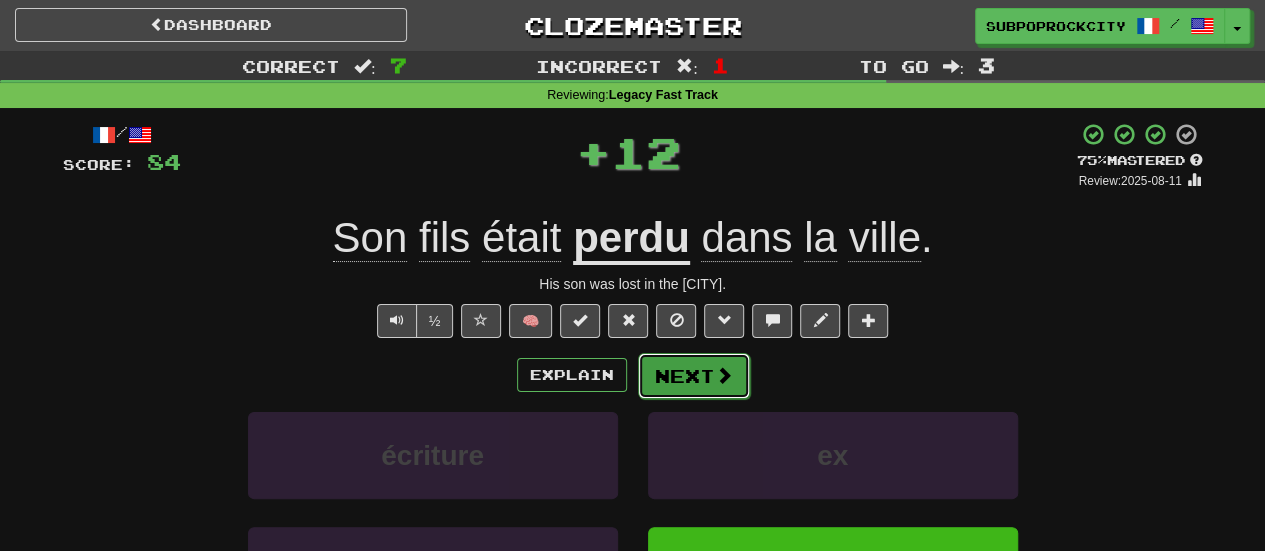click on "Next" at bounding box center [694, 376] 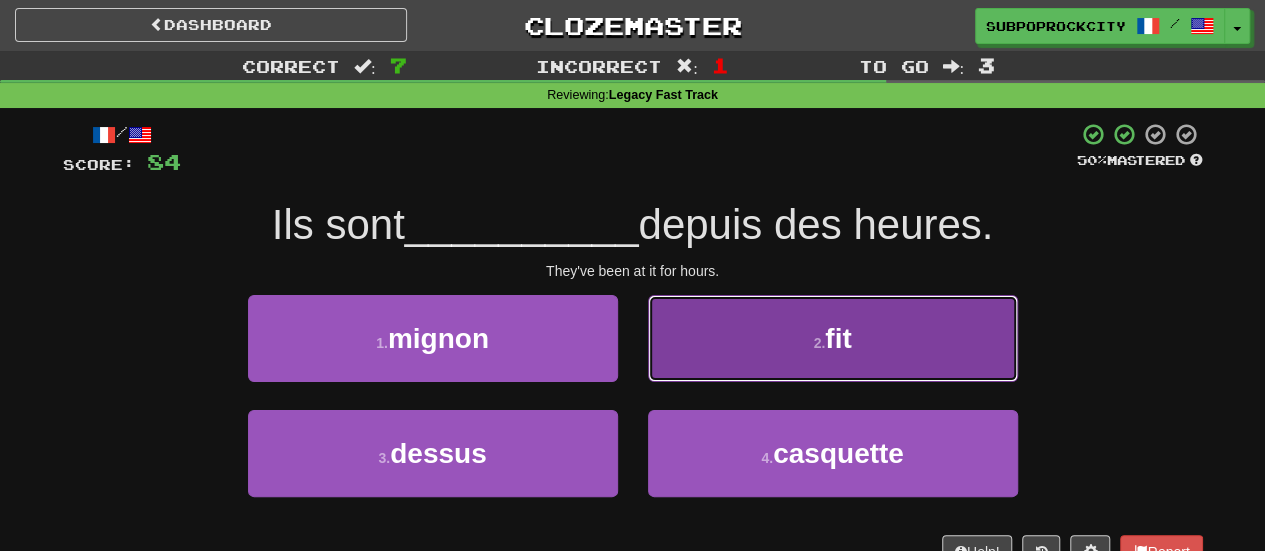 click on "2 .  fit" at bounding box center (833, 338) 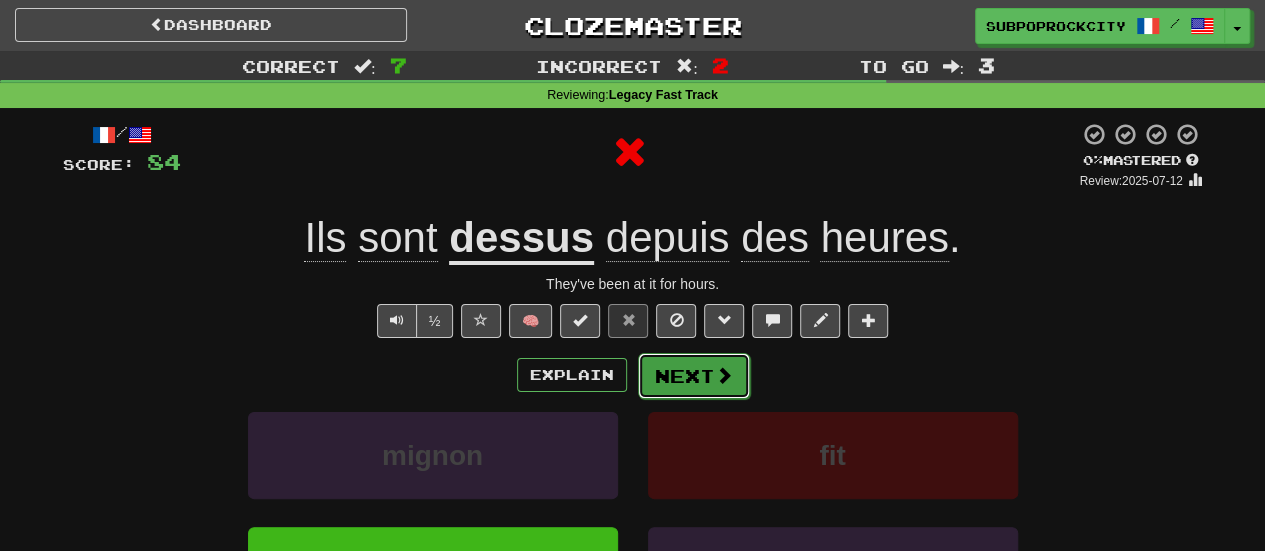 click on "Next" at bounding box center (694, 376) 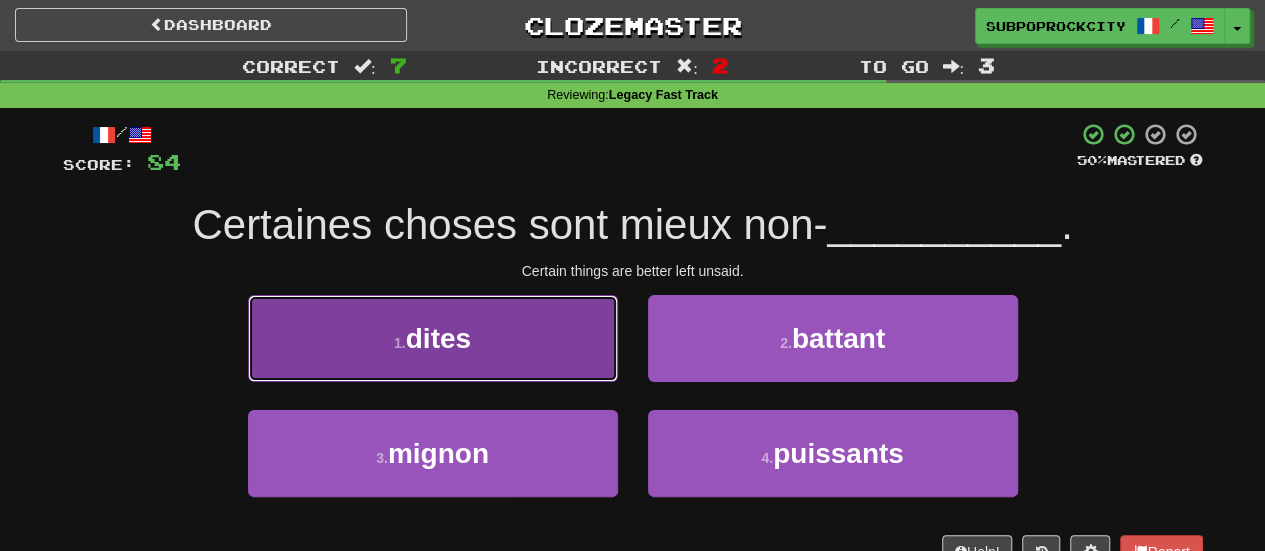 click on "1 .  dites" at bounding box center (433, 338) 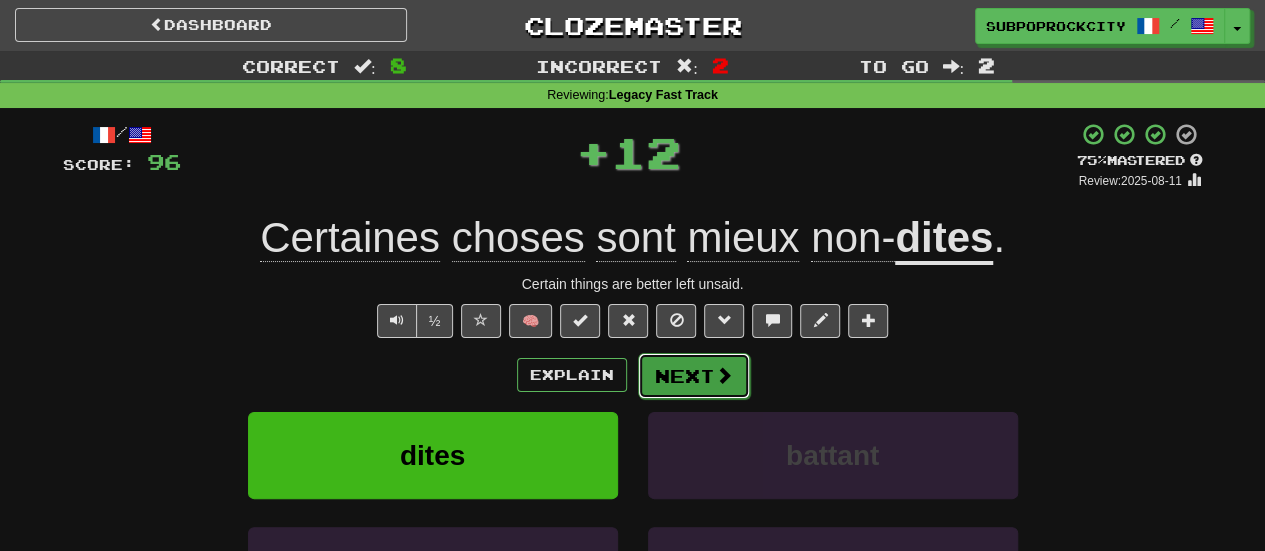 click on "Next" at bounding box center (694, 376) 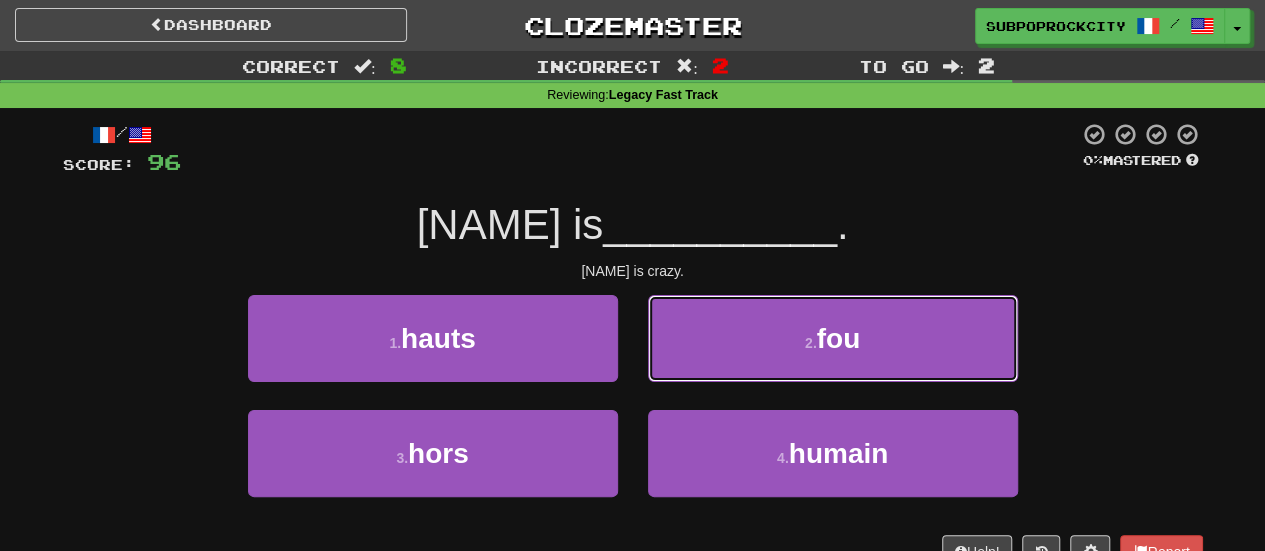 click on "2 .  fou" at bounding box center (833, 338) 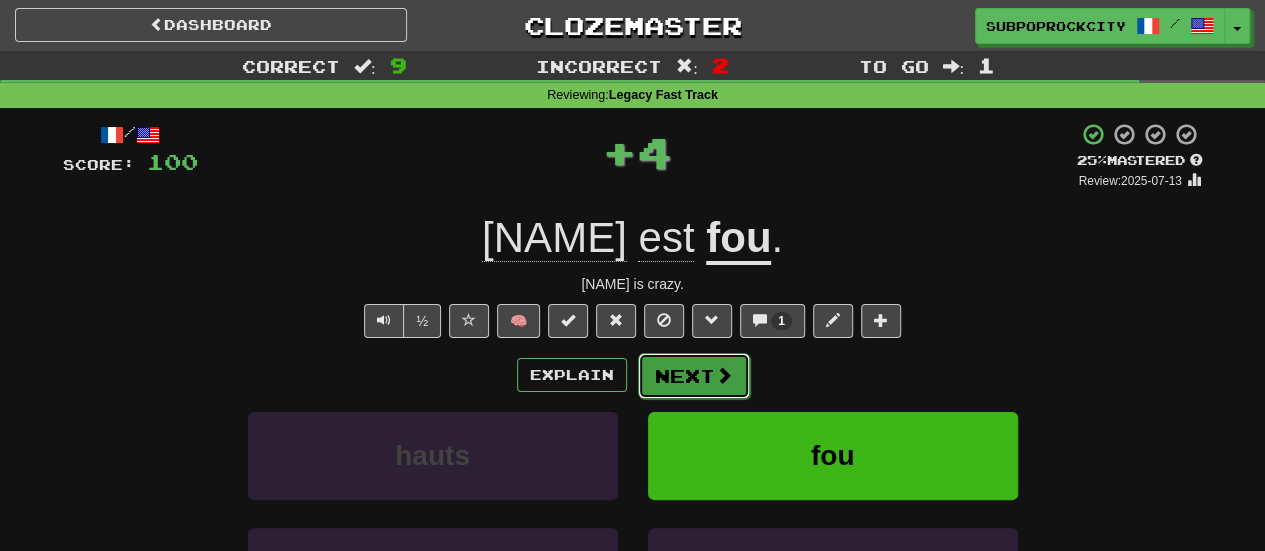 click on "Next" at bounding box center (694, 376) 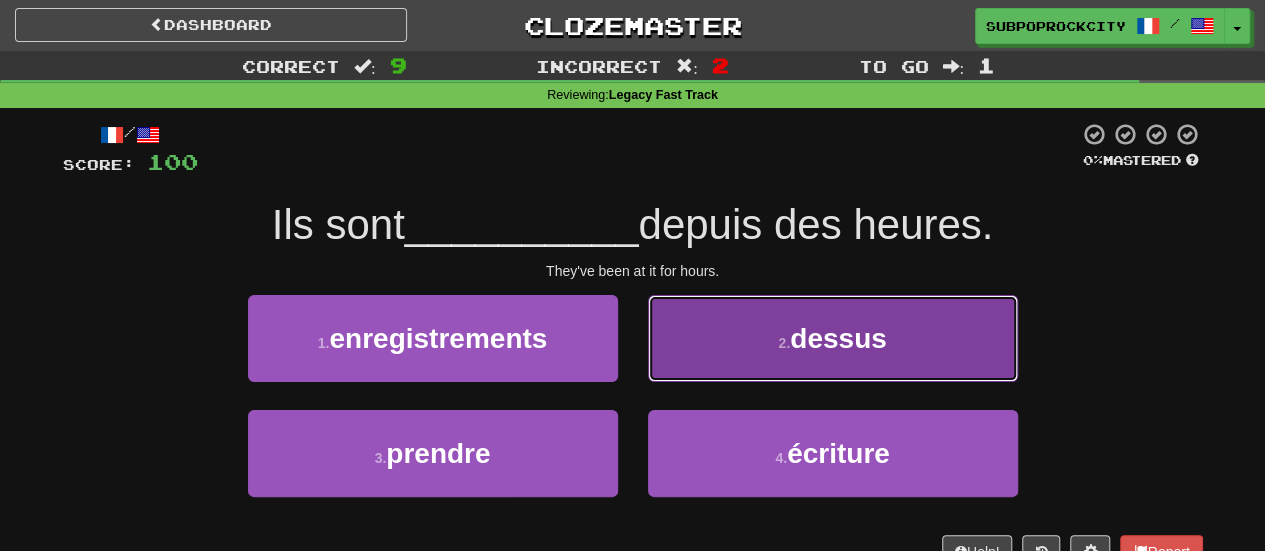 click on "2 .  dessus" at bounding box center (833, 338) 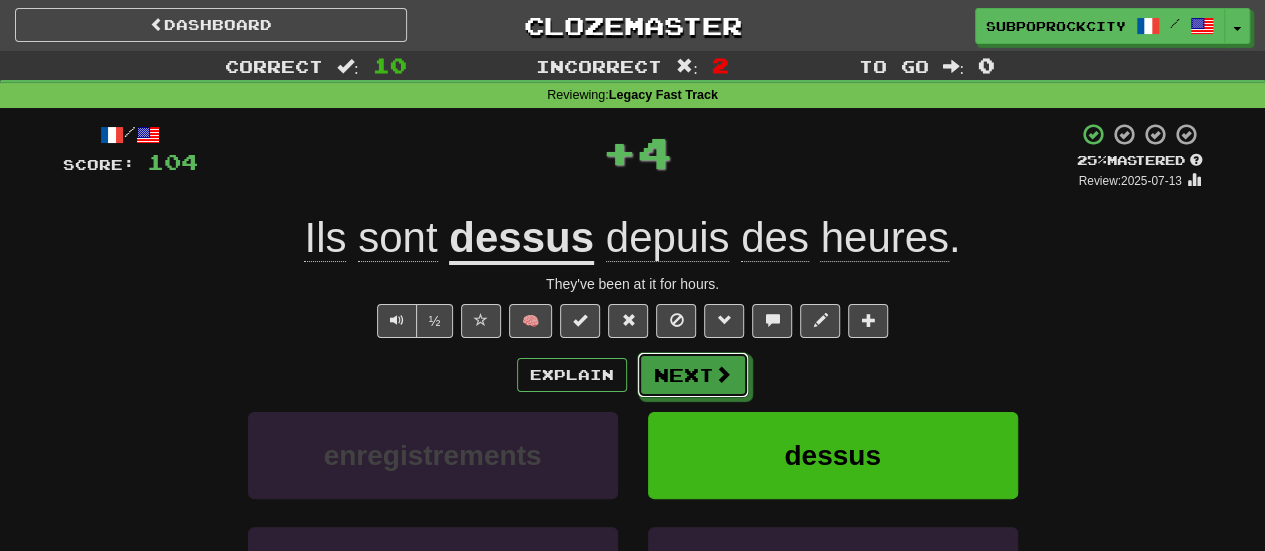 click on "Next" at bounding box center (693, 375) 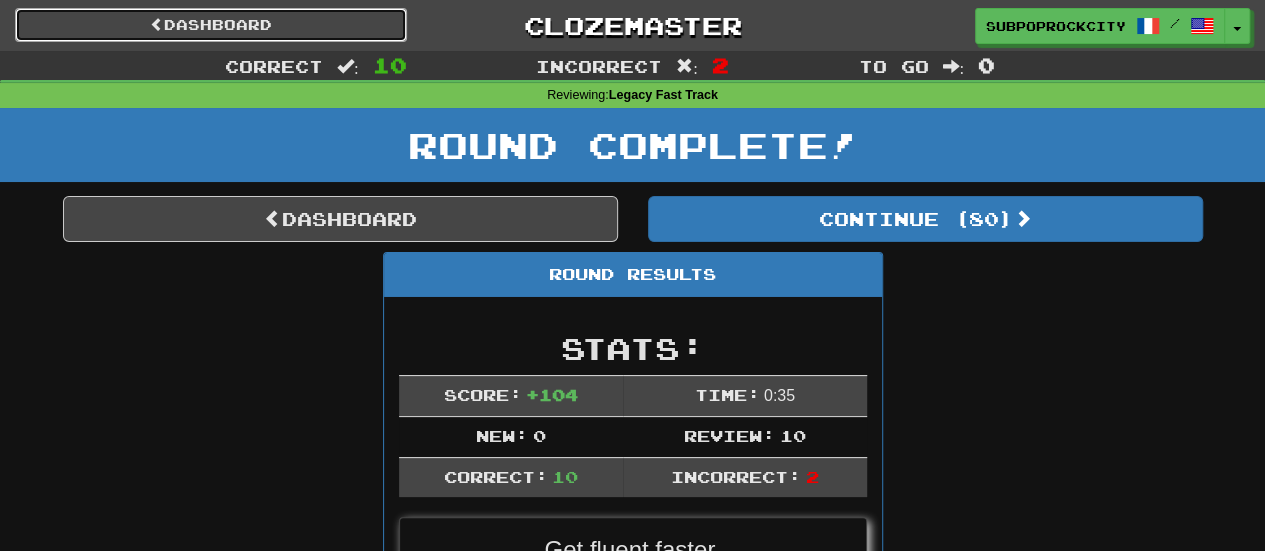click on "Dashboard" at bounding box center (211, 25) 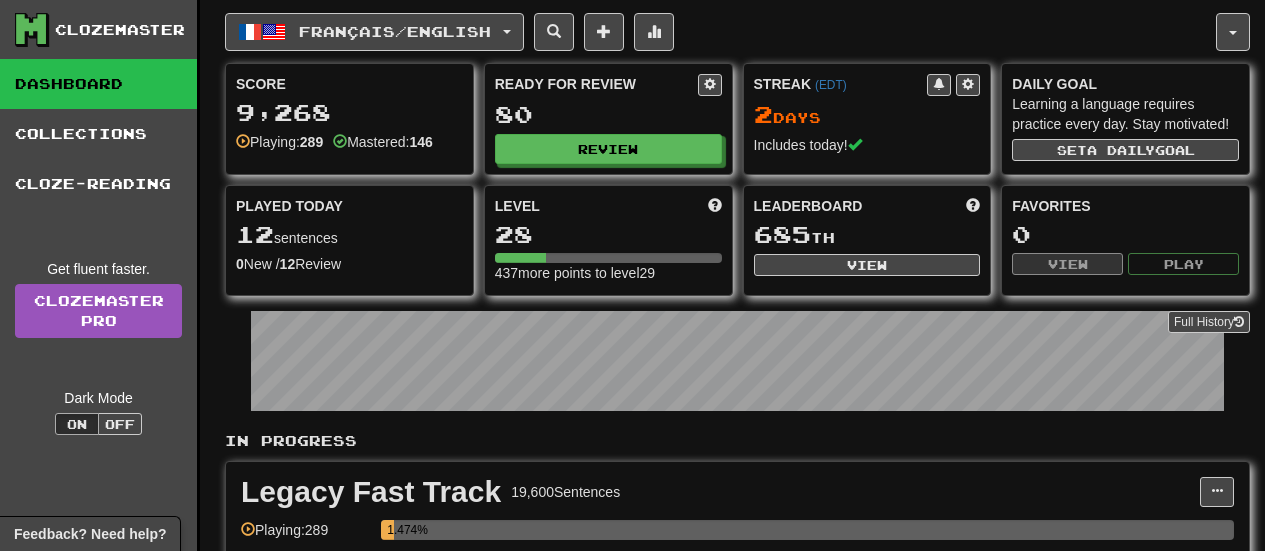 scroll, scrollTop: 0, scrollLeft: 0, axis: both 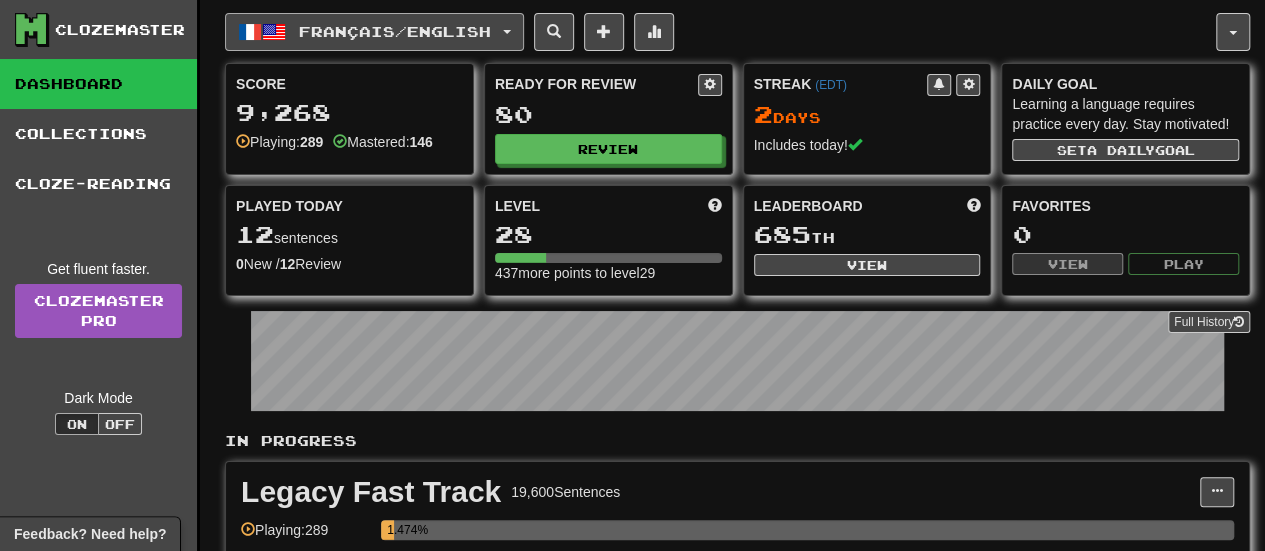 click on "Français  /  English" at bounding box center (395, 31) 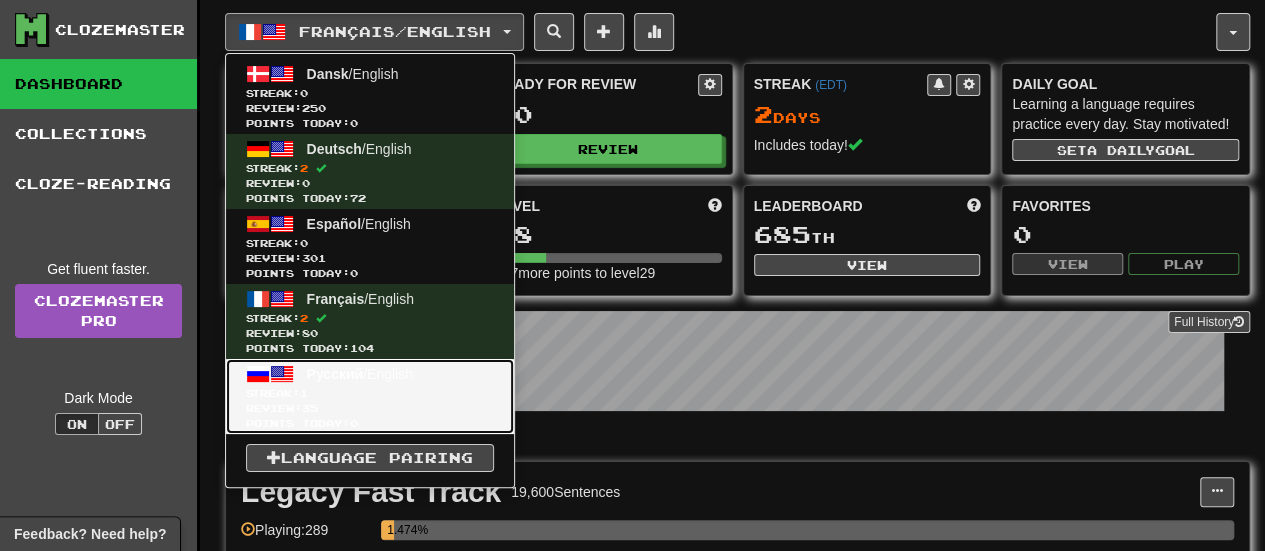 click on "Points today:  0" at bounding box center (370, 423) 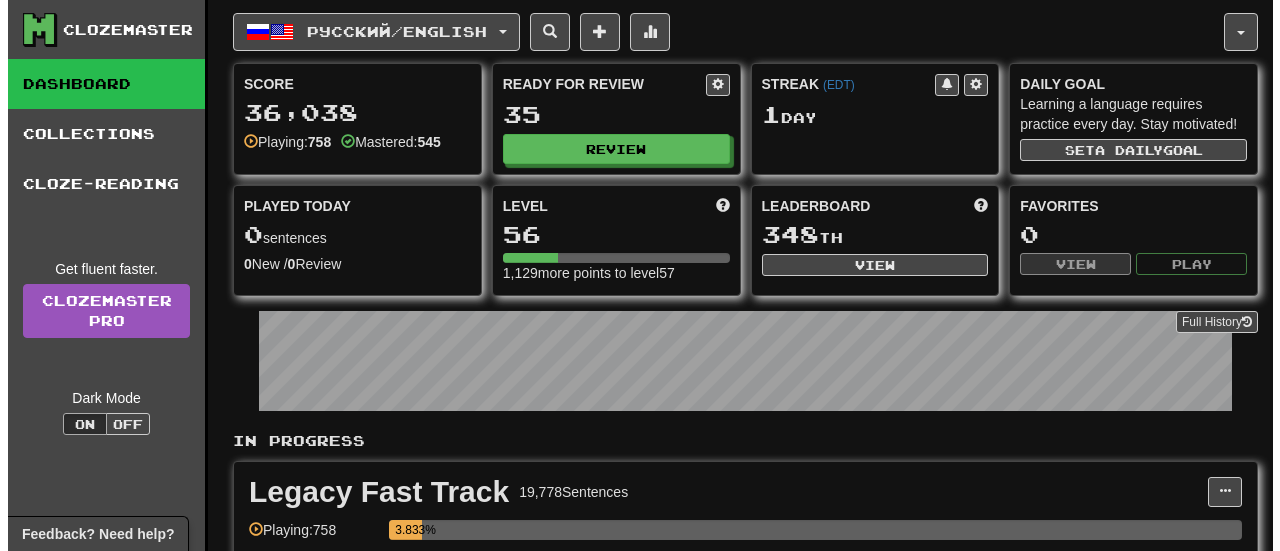 scroll, scrollTop: 0, scrollLeft: 0, axis: both 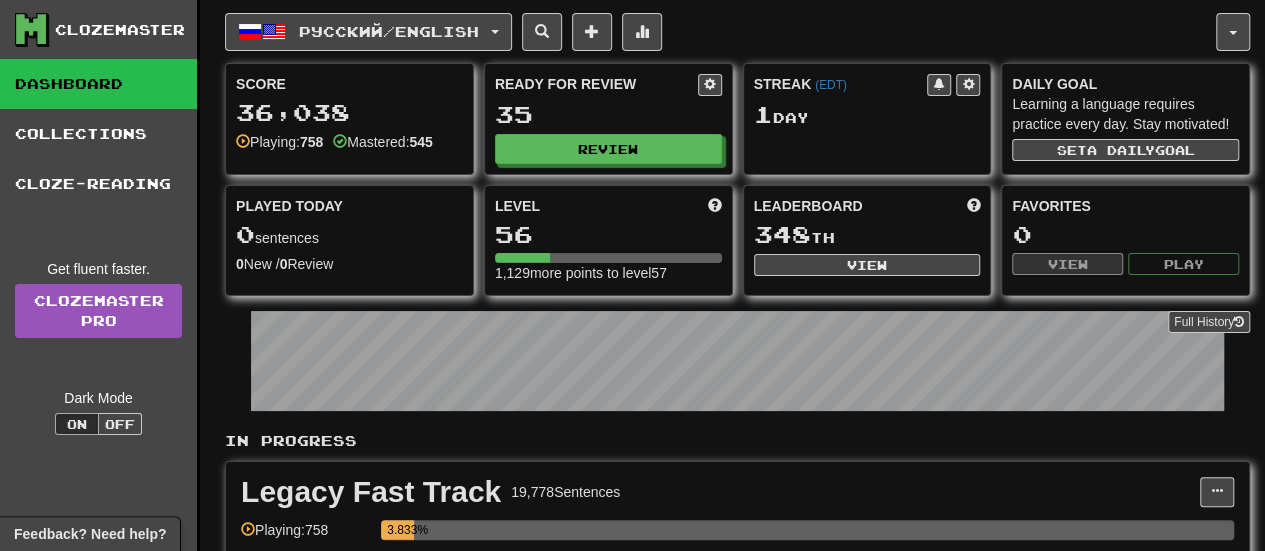 click on "Ready for Review 35   Review" at bounding box center [608, 119] 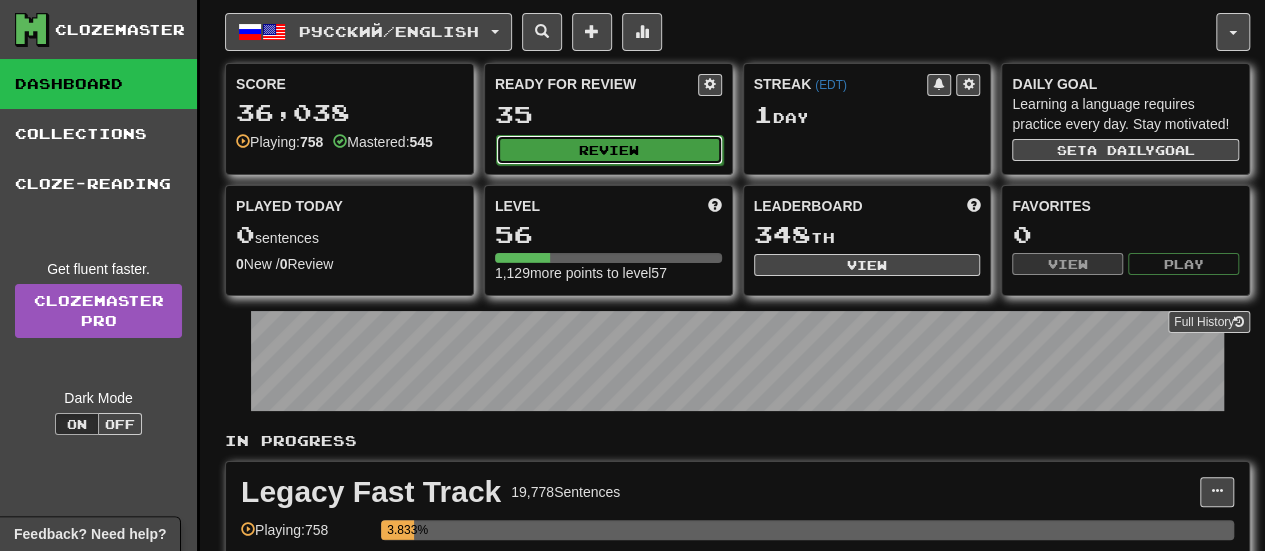 click on "Review" at bounding box center (609, 150) 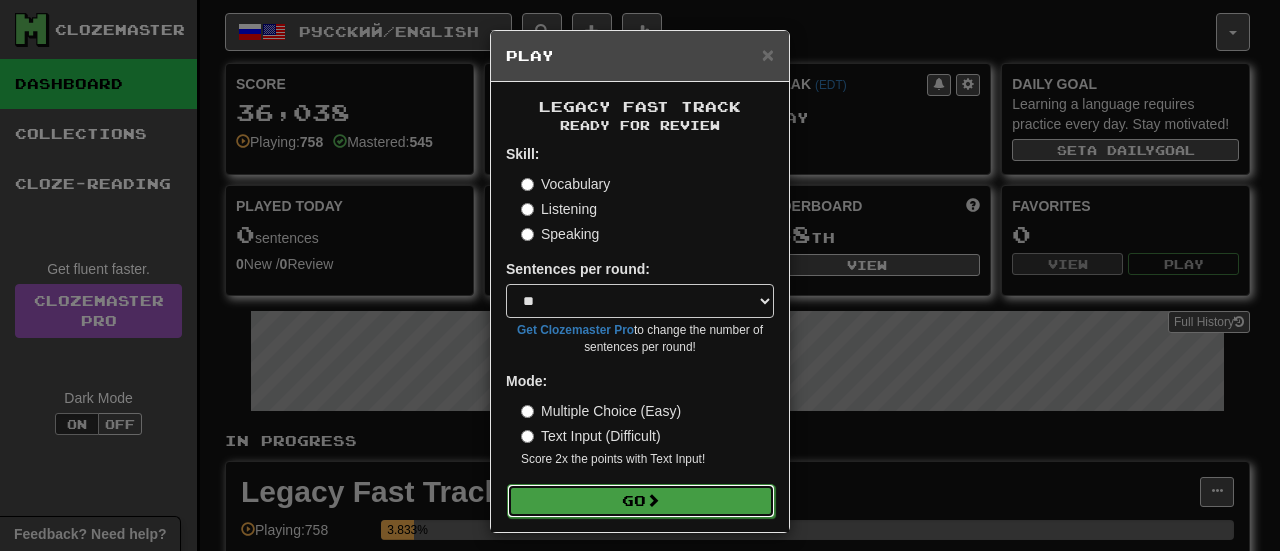 click on "Go" at bounding box center [641, 501] 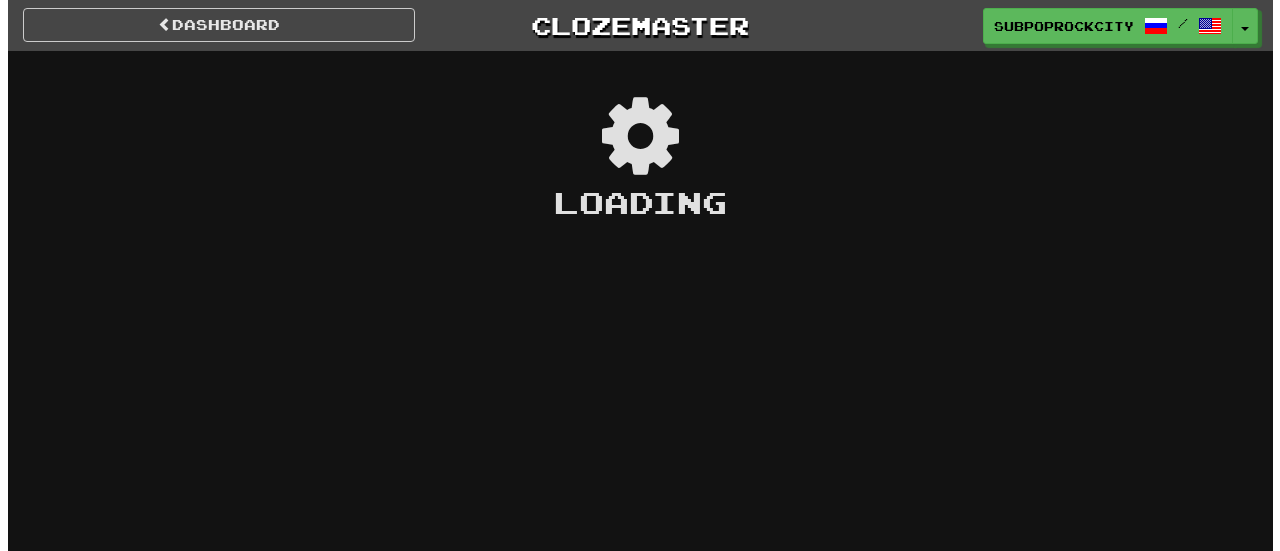 scroll, scrollTop: 0, scrollLeft: 0, axis: both 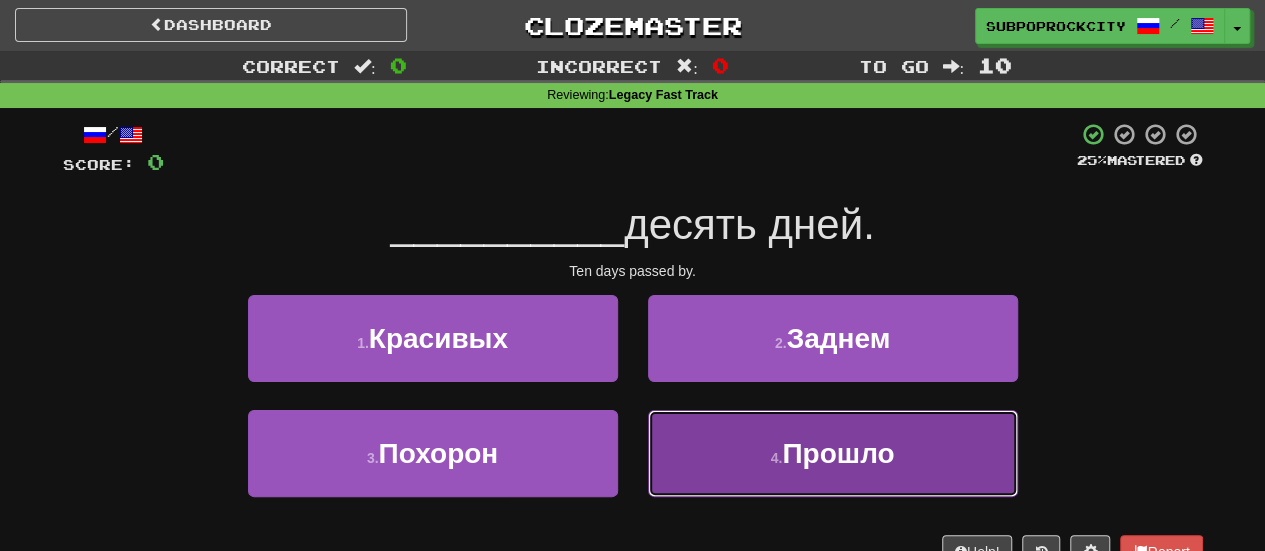 click on "4 .  Прошло" at bounding box center (833, 453) 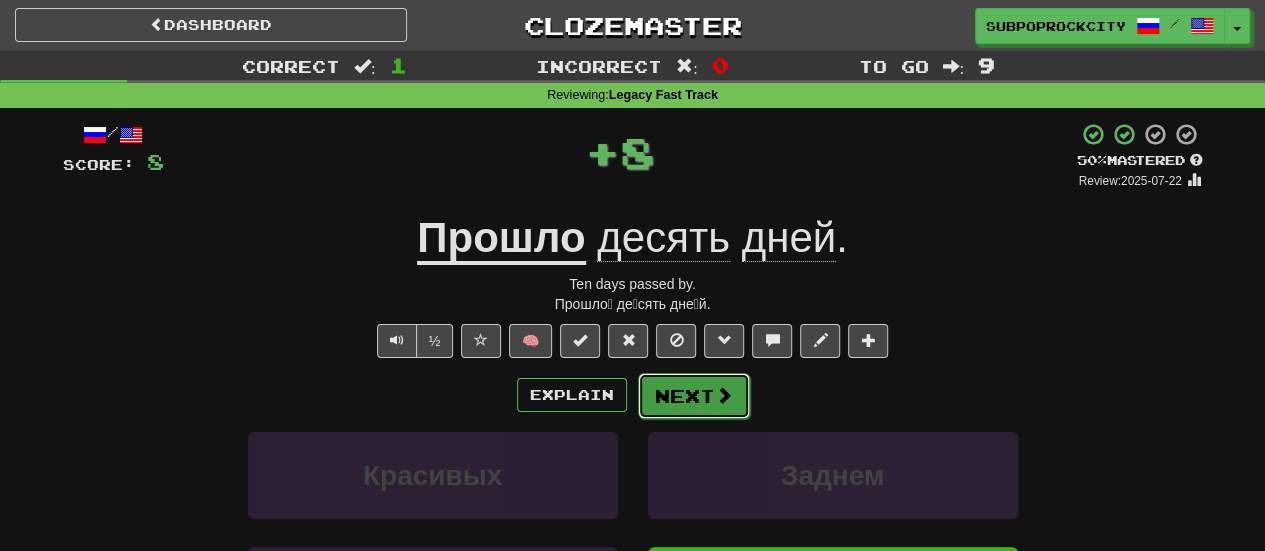 click on "Next" at bounding box center (694, 396) 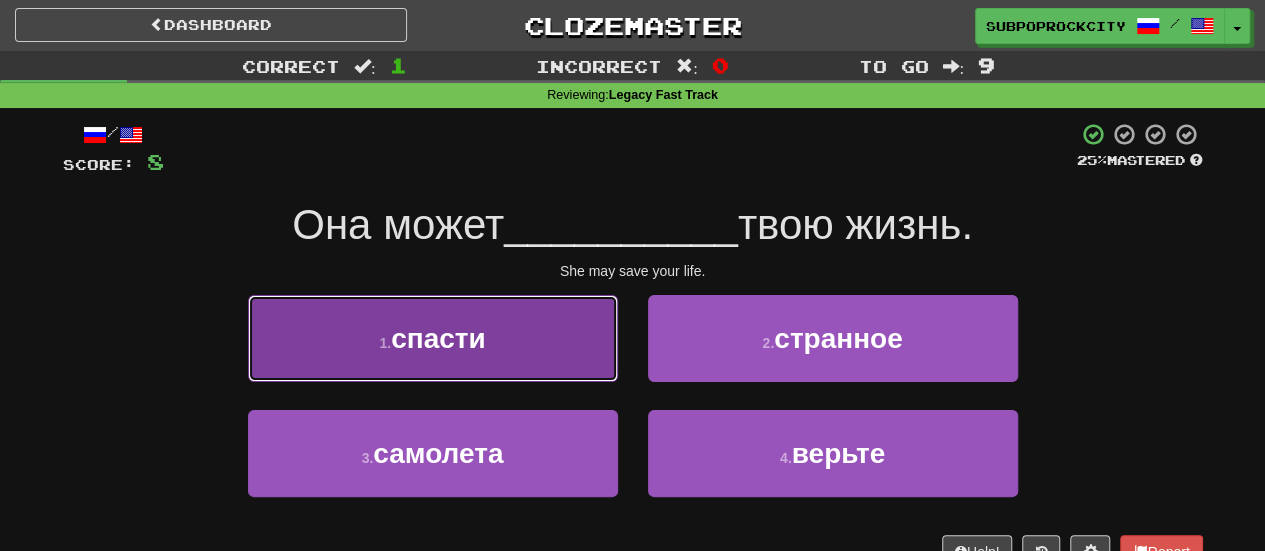 click on "1 .  спасти" at bounding box center (433, 338) 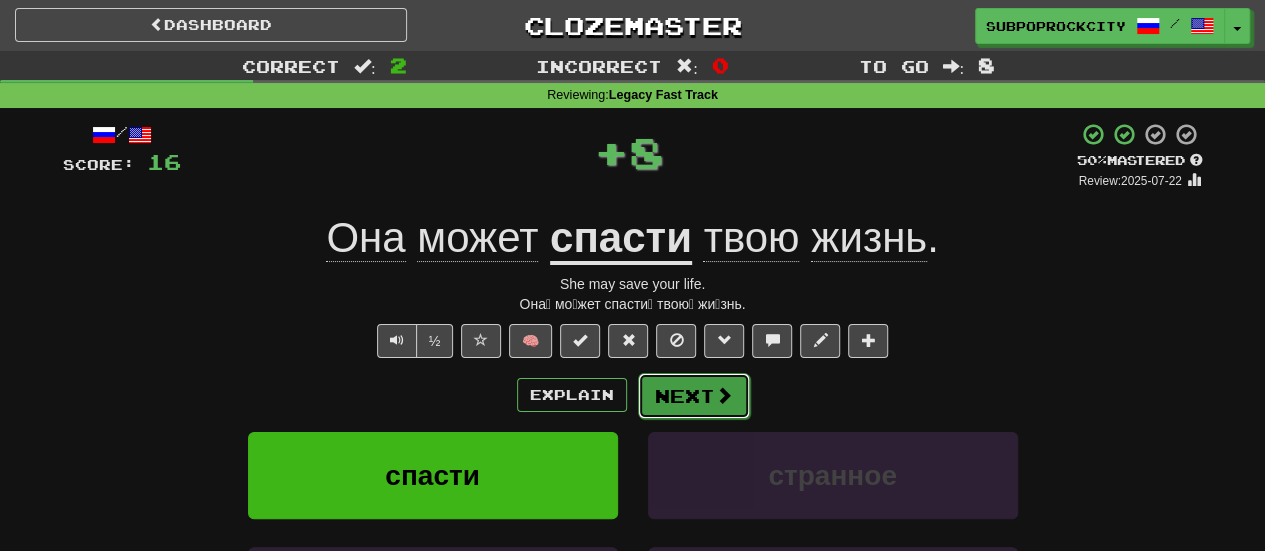 click on "Next" at bounding box center [694, 396] 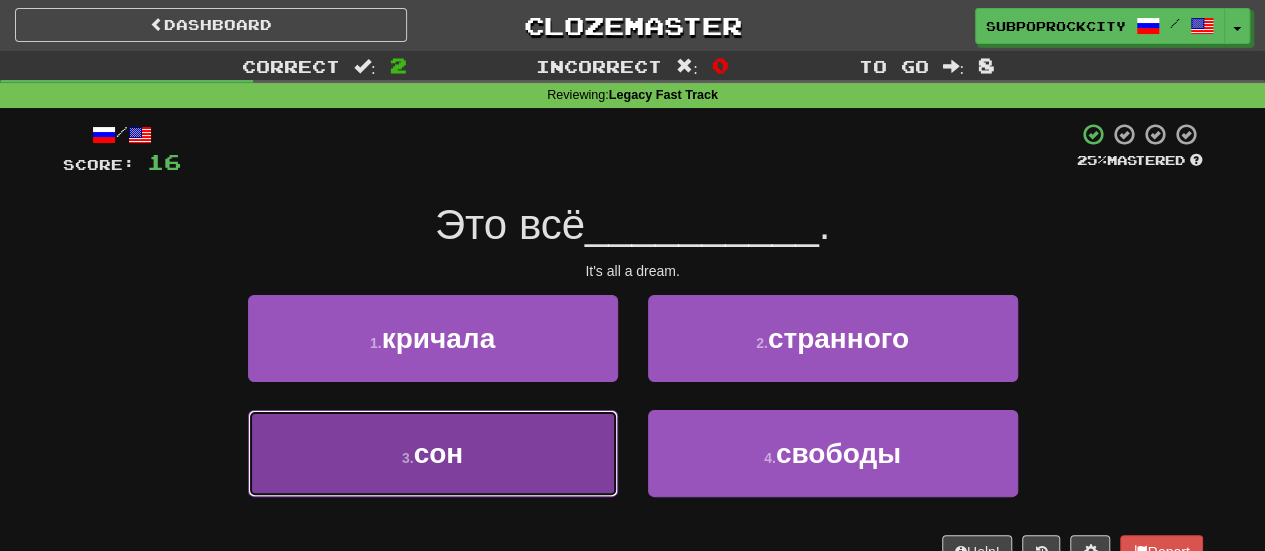 click on "3 .  сон" at bounding box center (433, 453) 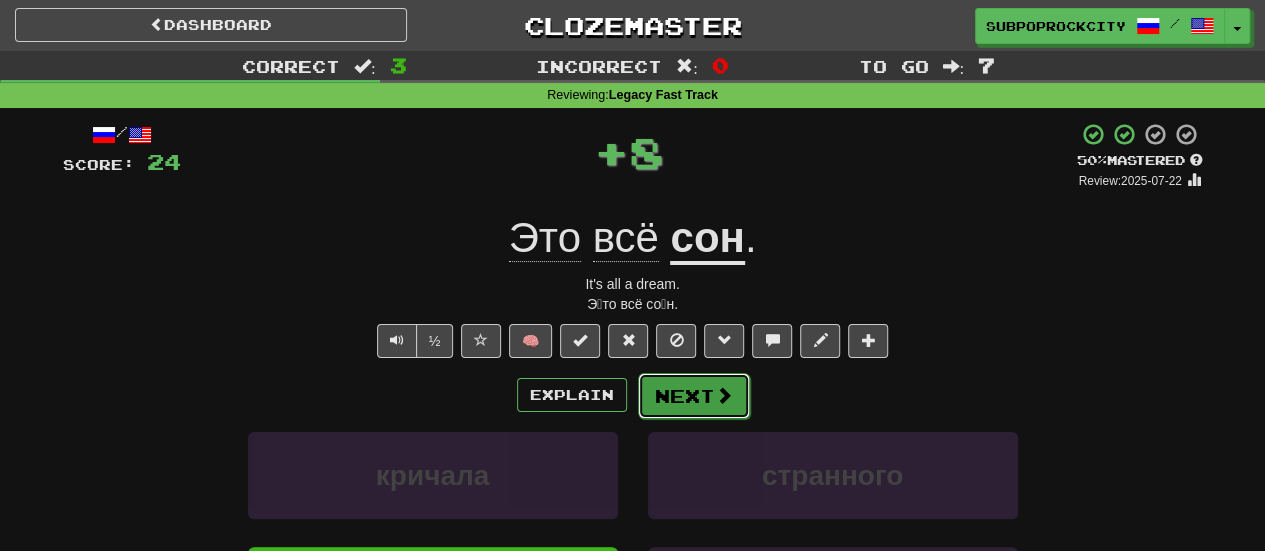 click on "Next" at bounding box center [694, 396] 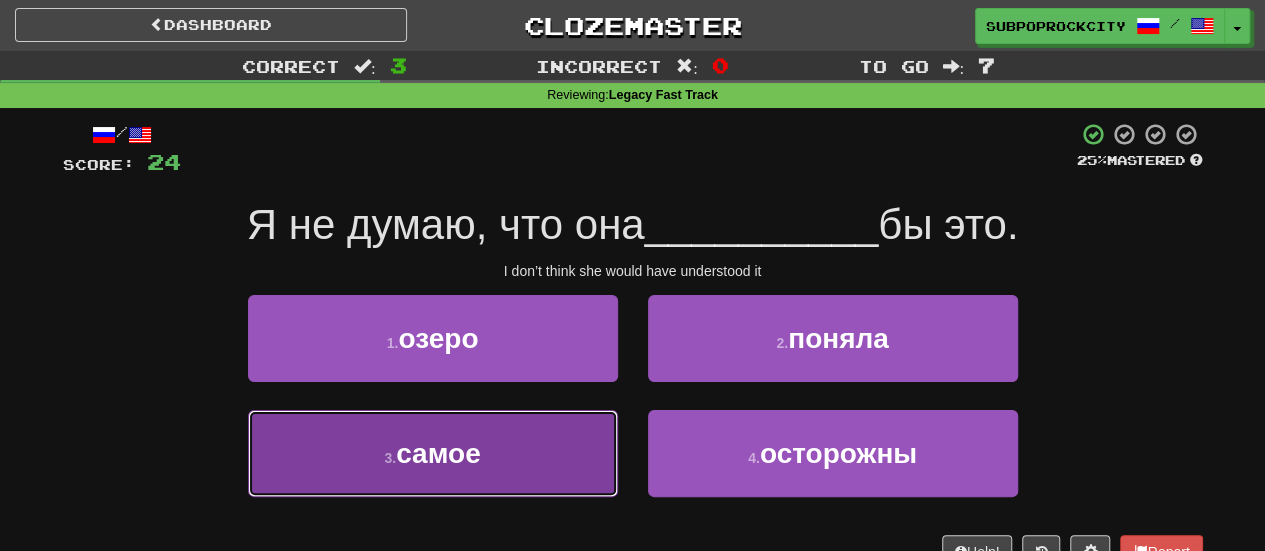 click on "3 .  самое" at bounding box center [433, 453] 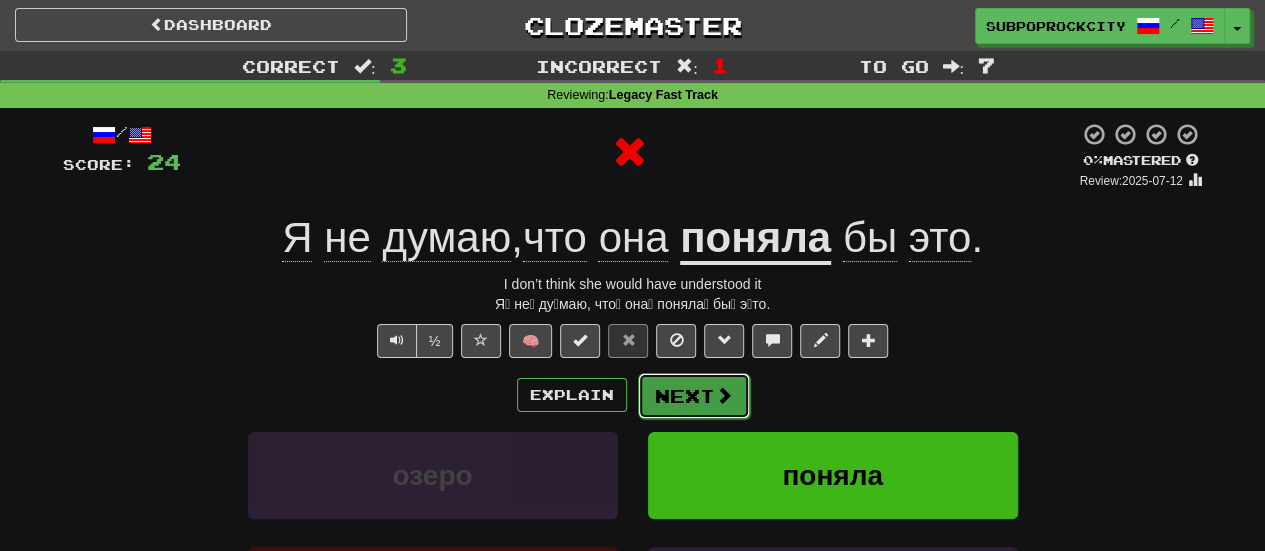 click on "Next" at bounding box center [694, 396] 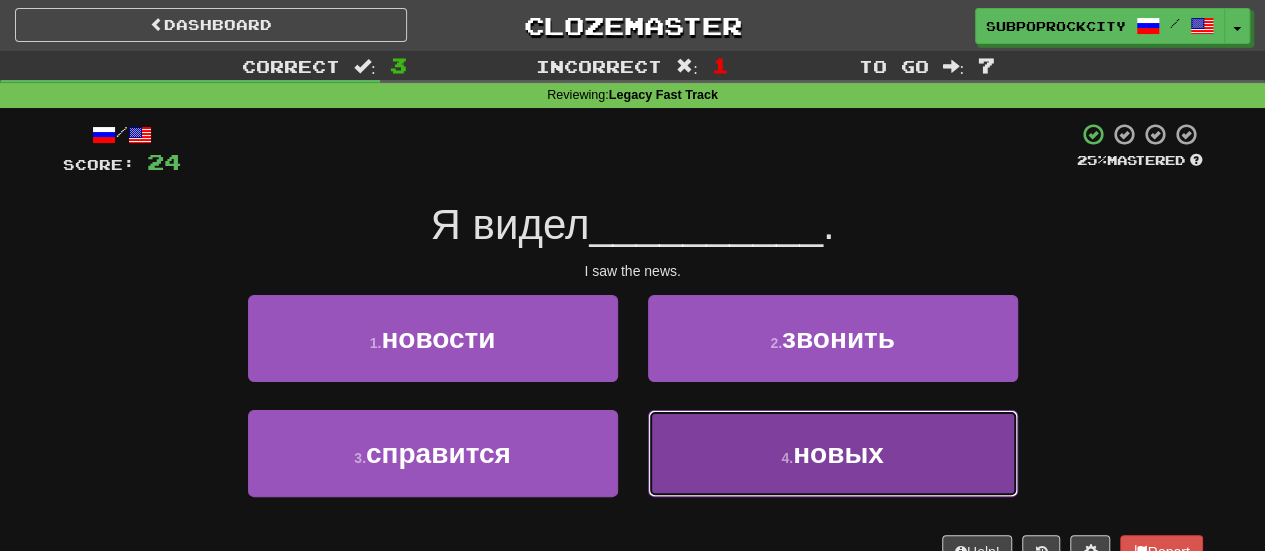 click on "4 .  новых" at bounding box center (833, 453) 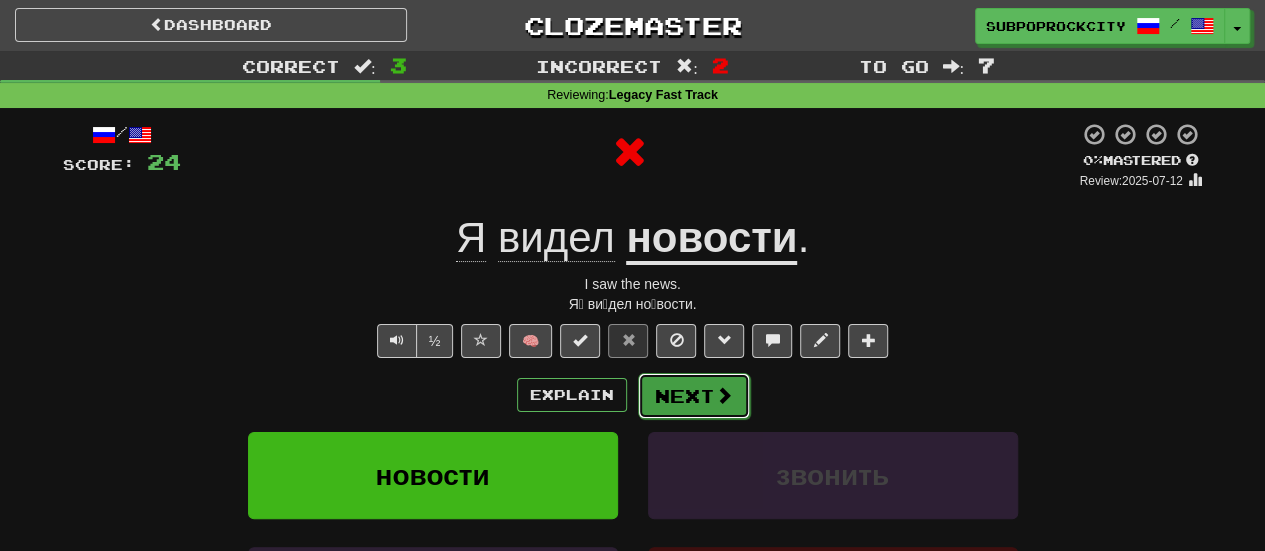 click on "Next" at bounding box center (694, 396) 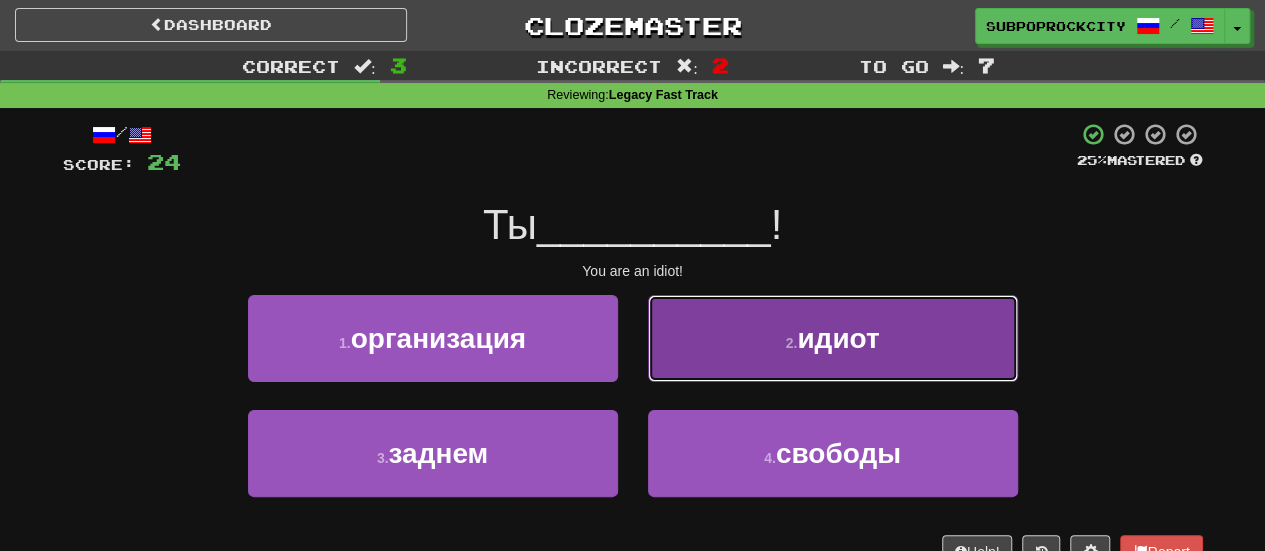 click on "2 .  идиот" at bounding box center (833, 338) 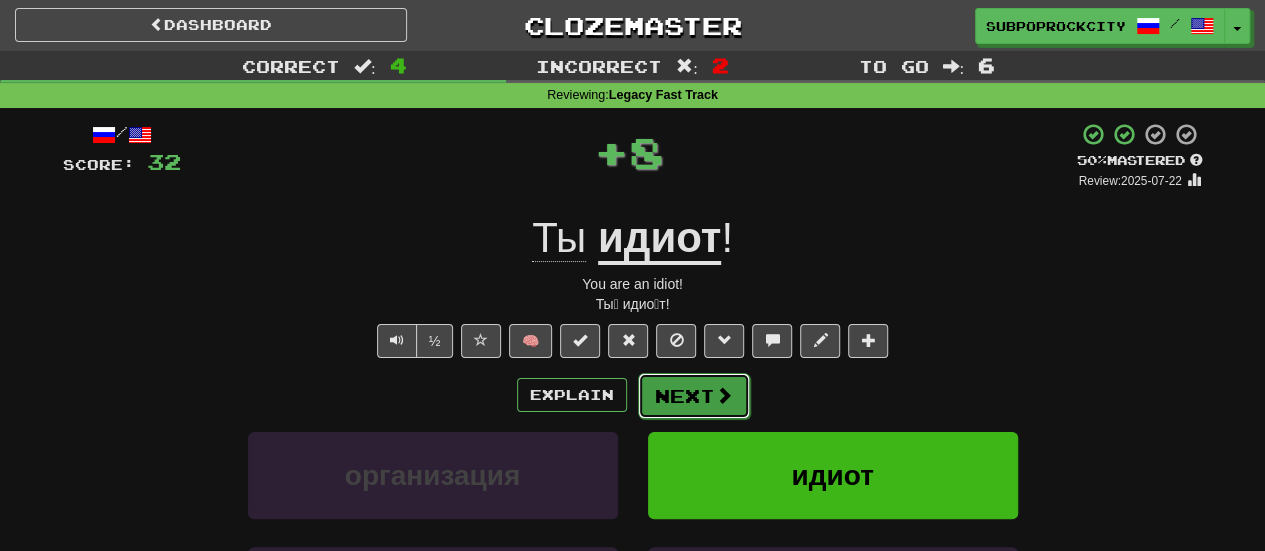 click on "Next" at bounding box center [694, 396] 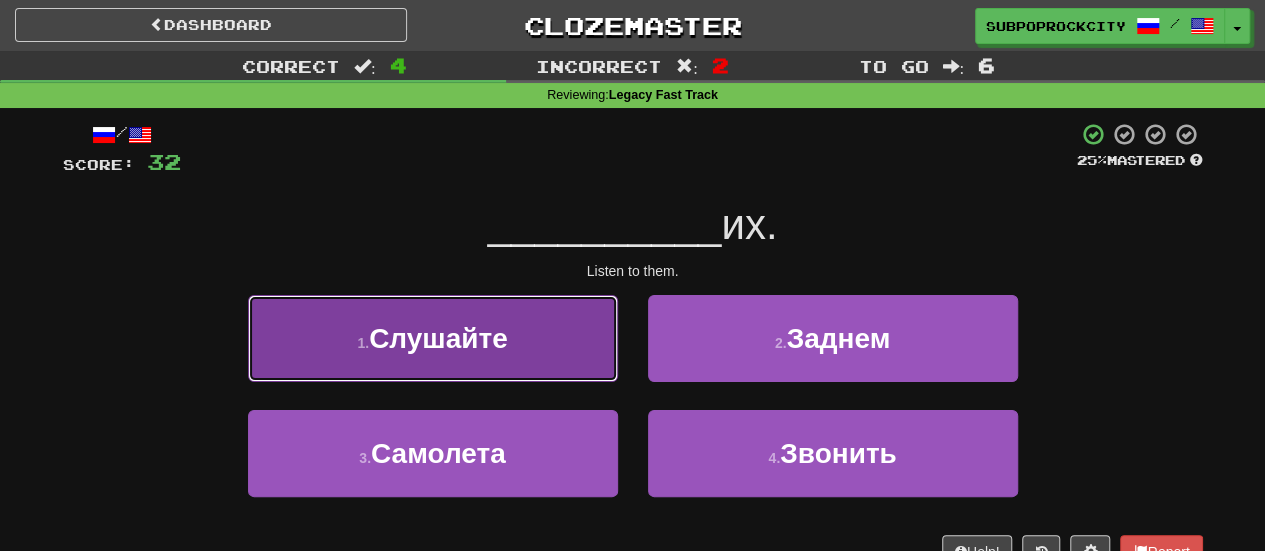 click on "1 .  Слушайте" at bounding box center (433, 338) 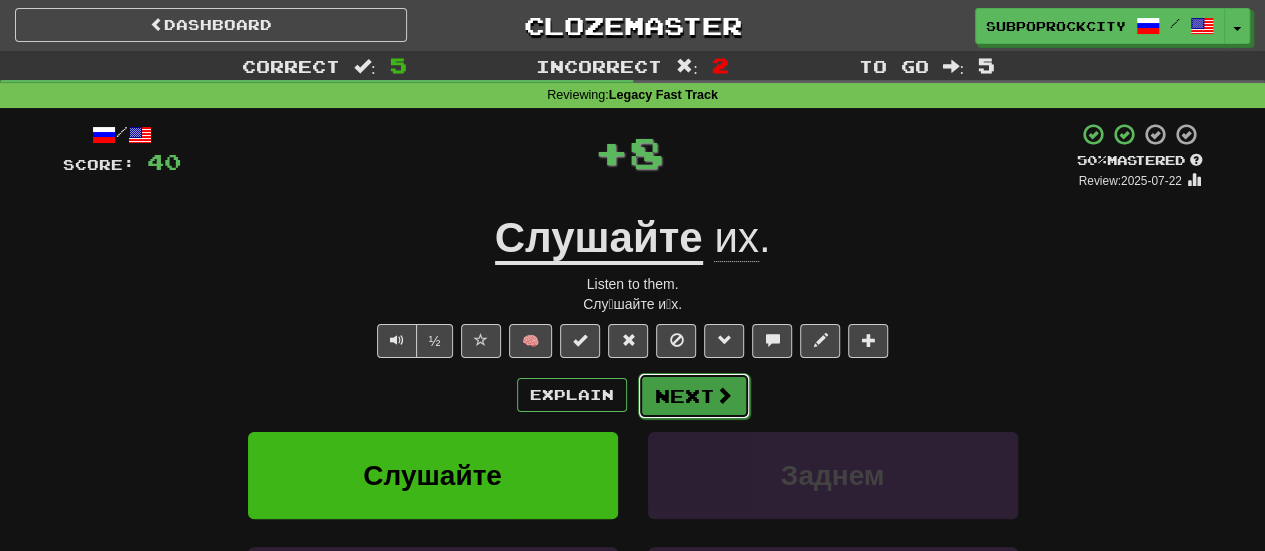 click on "Next" at bounding box center [694, 396] 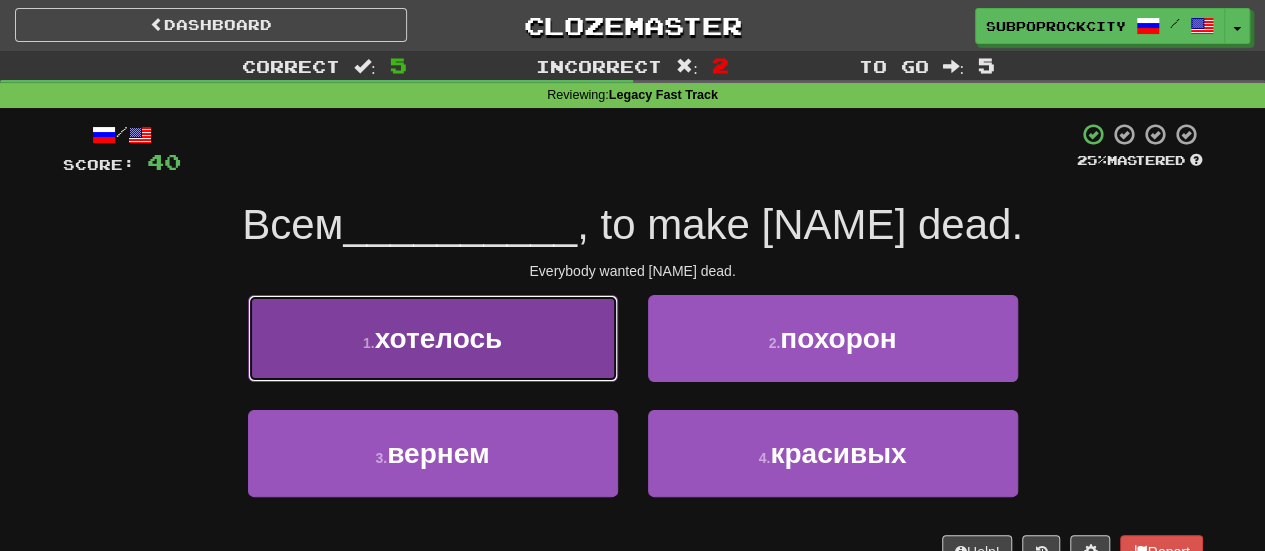 click on "1 .  хотелось" at bounding box center [433, 338] 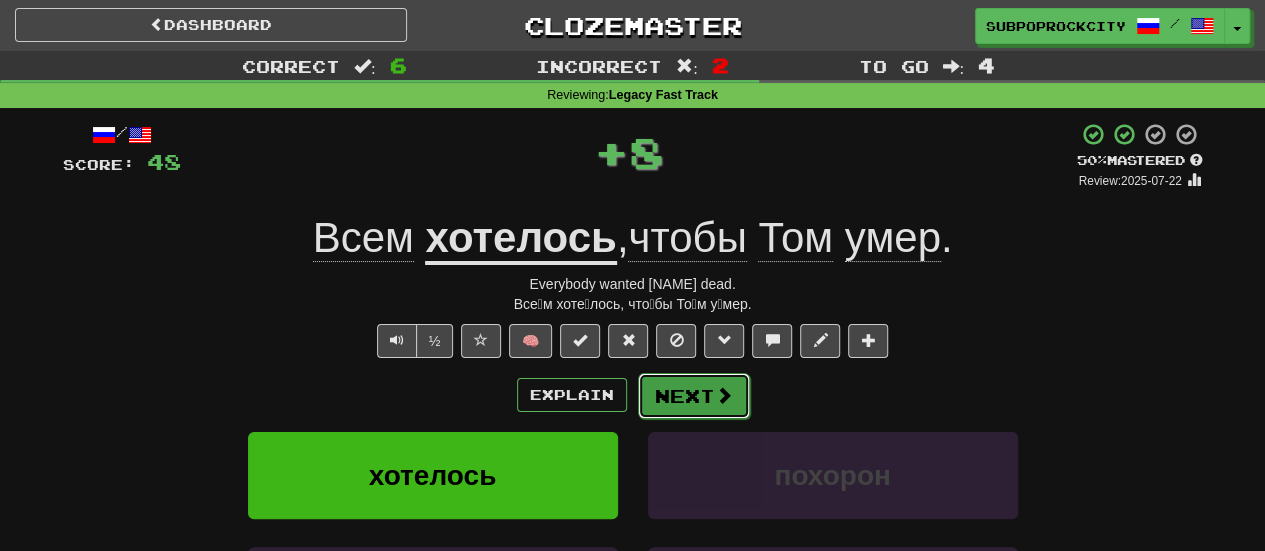 click on "Next" at bounding box center (694, 396) 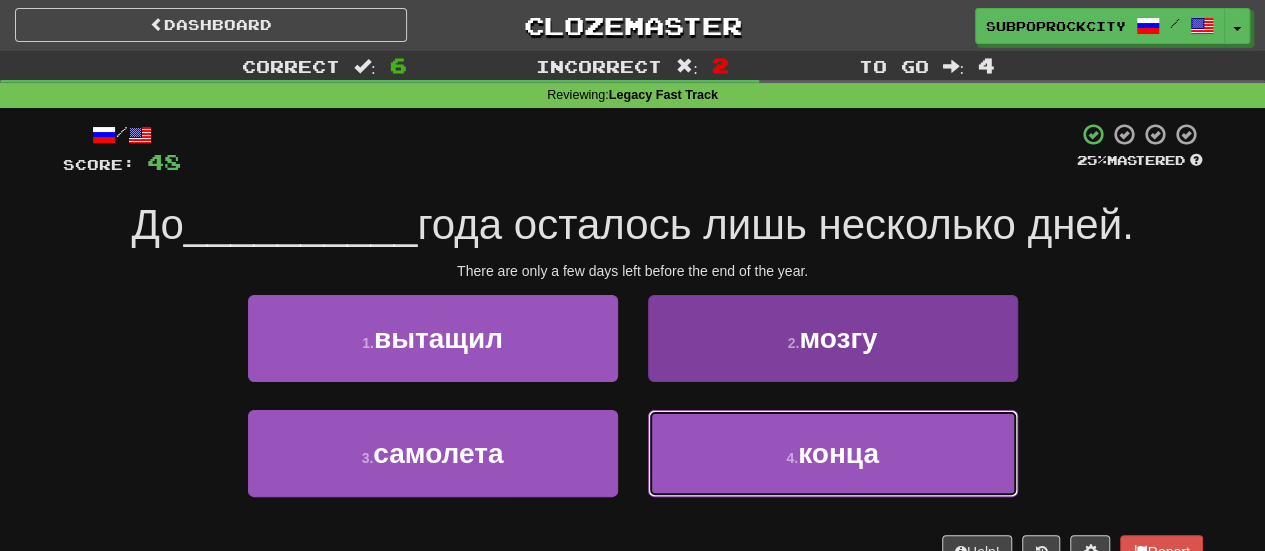 click on "4 .  конца" at bounding box center [833, 453] 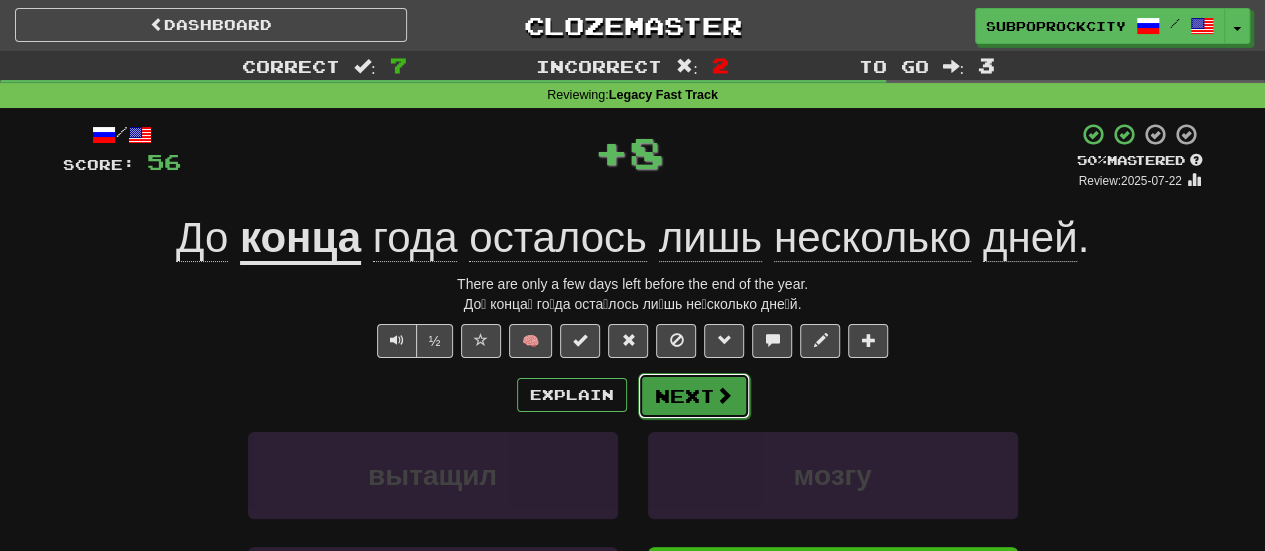 click on "Next" at bounding box center [694, 396] 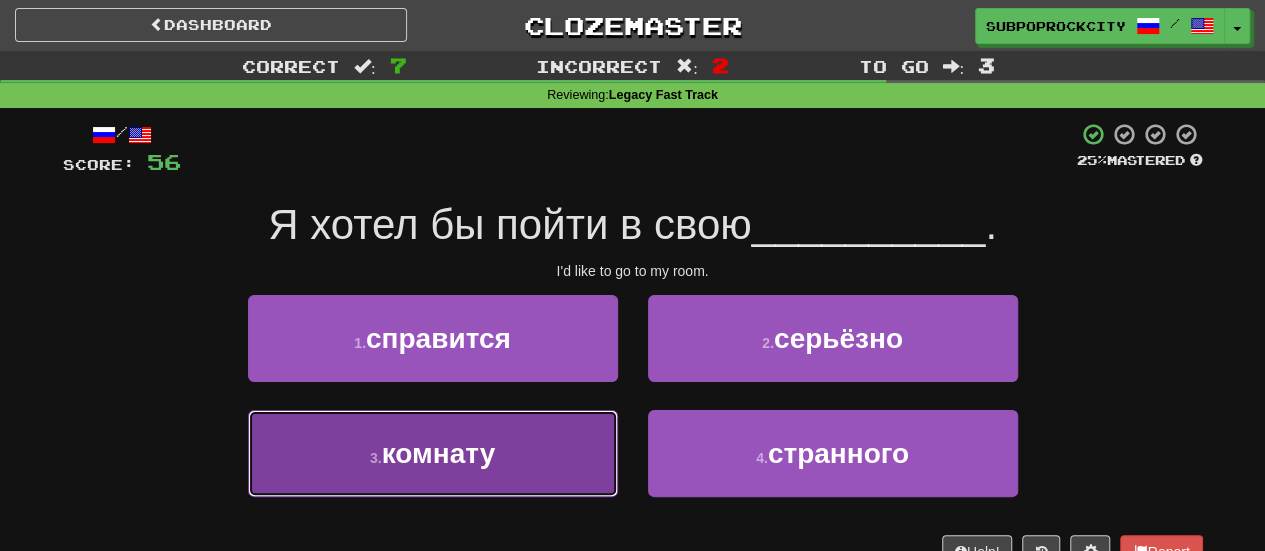 click on "3 .  комнату" at bounding box center (433, 453) 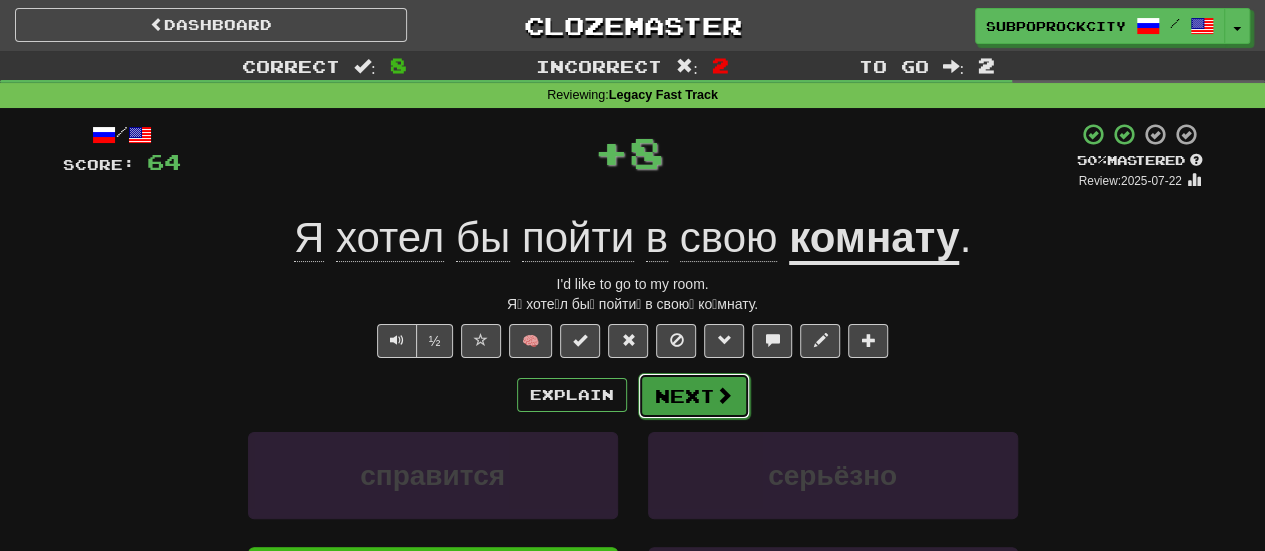 click on "Next" at bounding box center [694, 396] 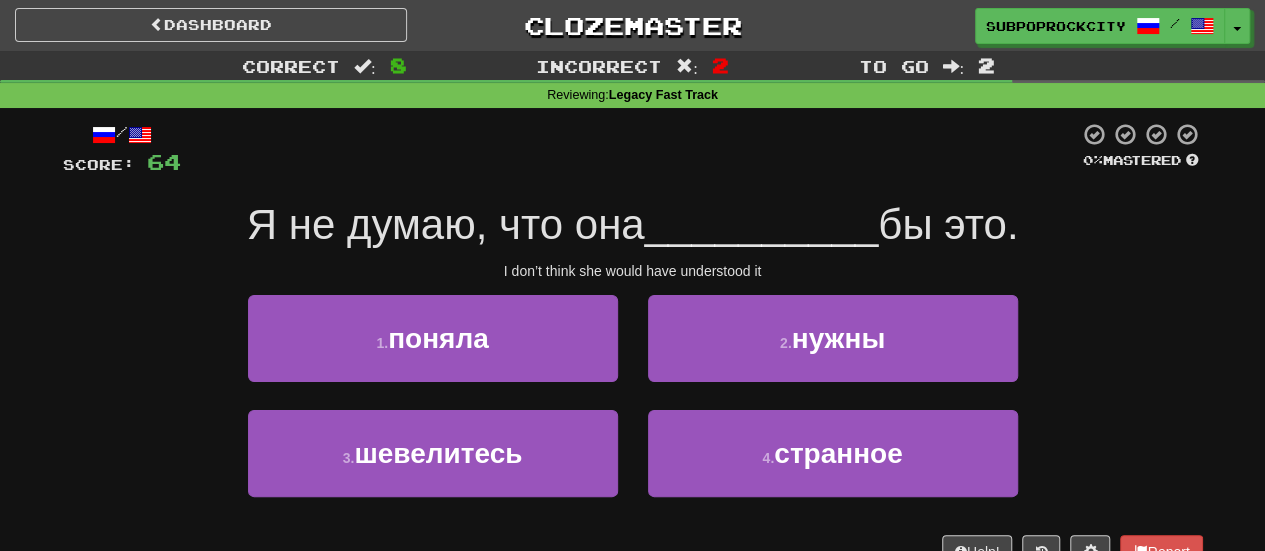 click on "1 .  поняла" at bounding box center (433, 352) 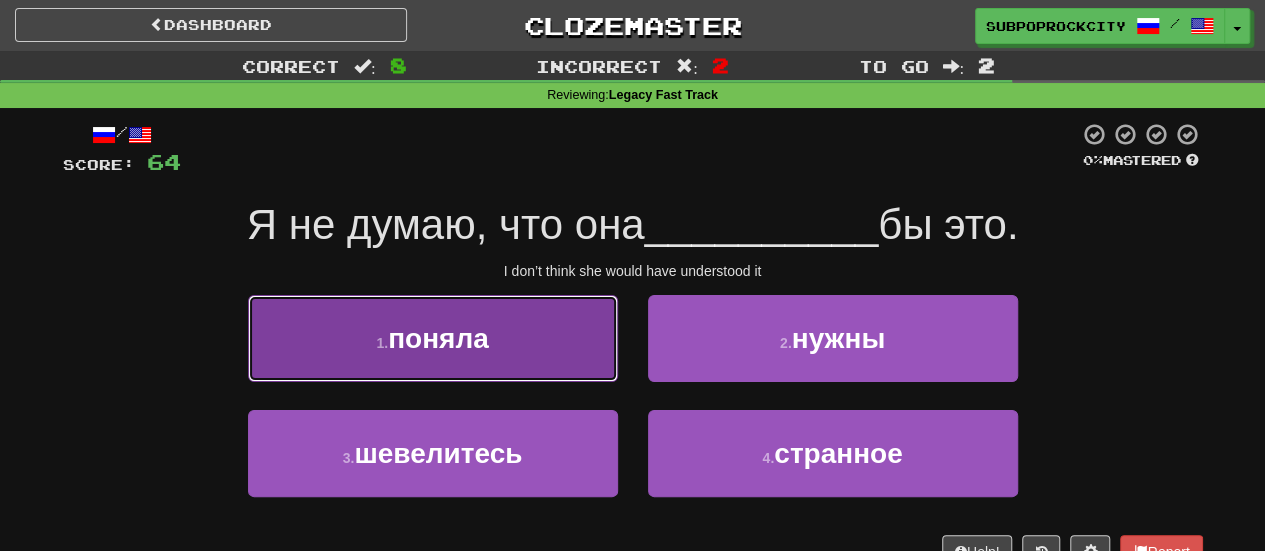 click on "1 .  поняла" at bounding box center (433, 338) 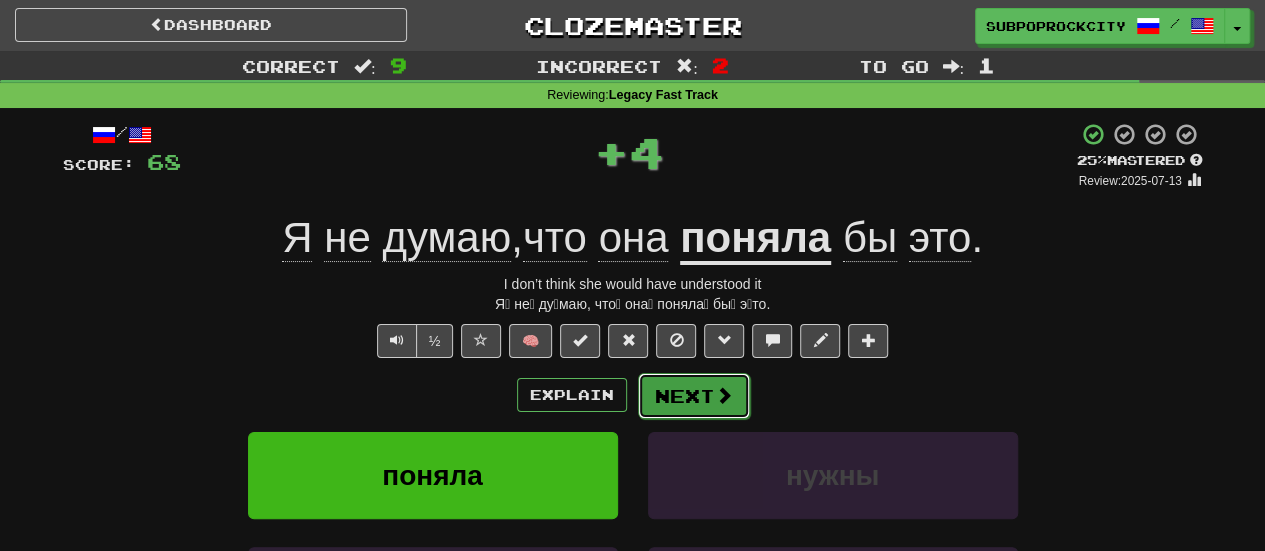 click on "Next" at bounding box center (694, 396) 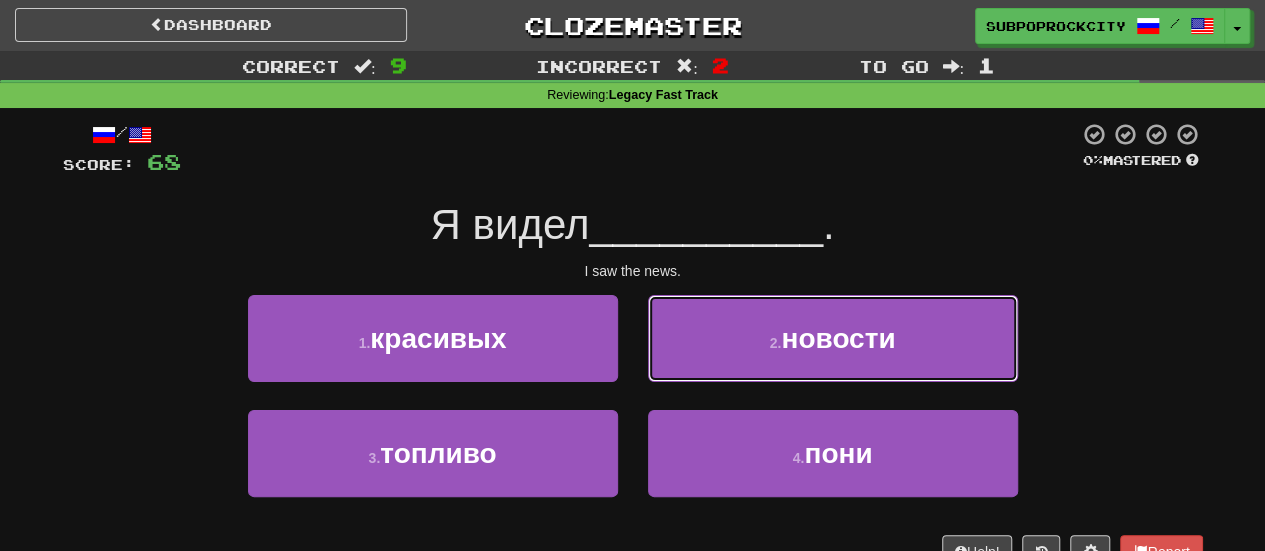 click on "2 .  новости" at bounding box center (833, 338) 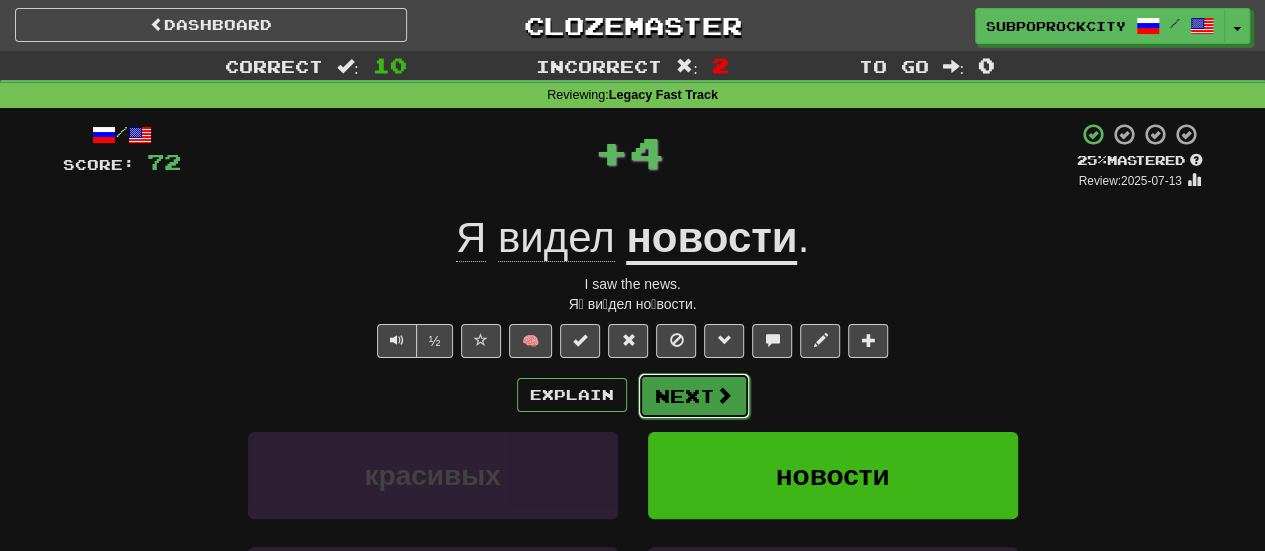 click on "Next" at bounding box center (694, 396) 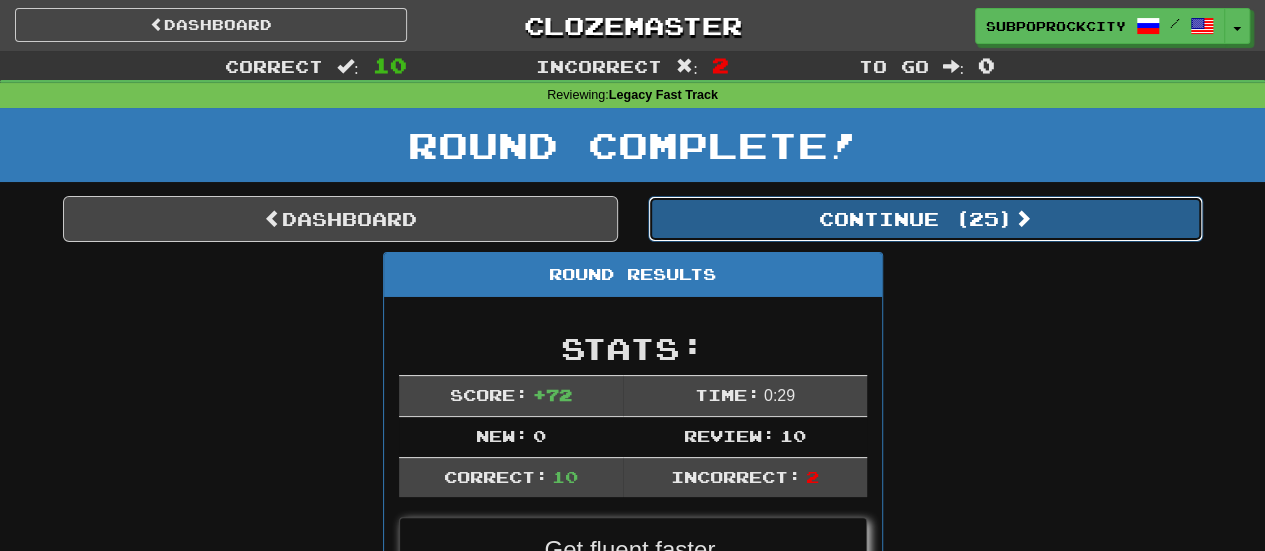 click on "Continue ( 25 )" at bounding box center (925, 219) 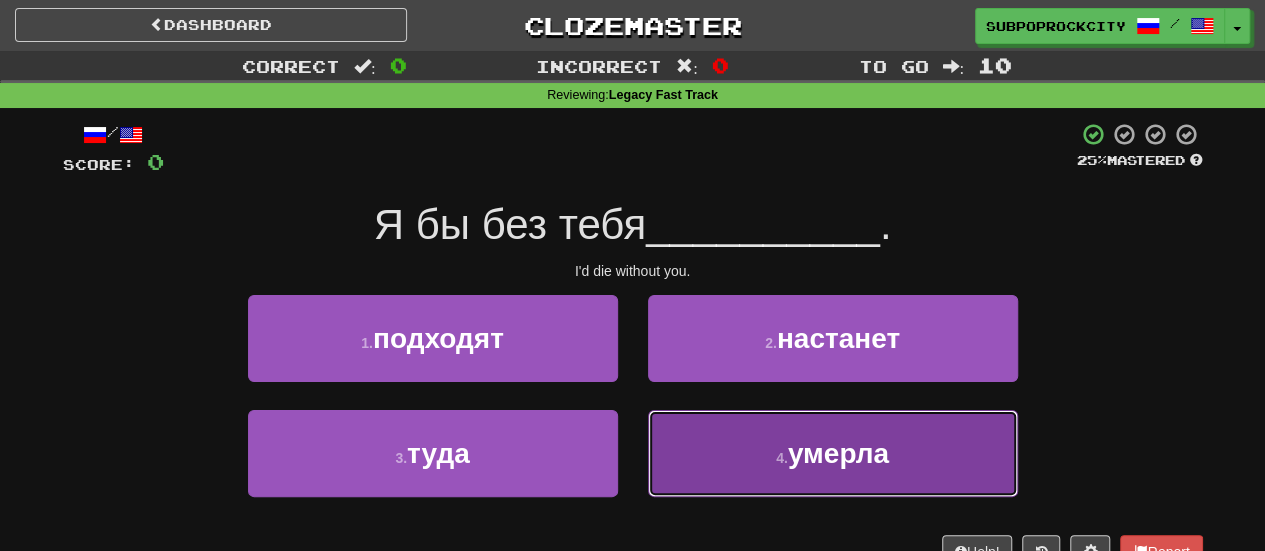 click on "4 .  умерла" at bounding box center [833, 453] 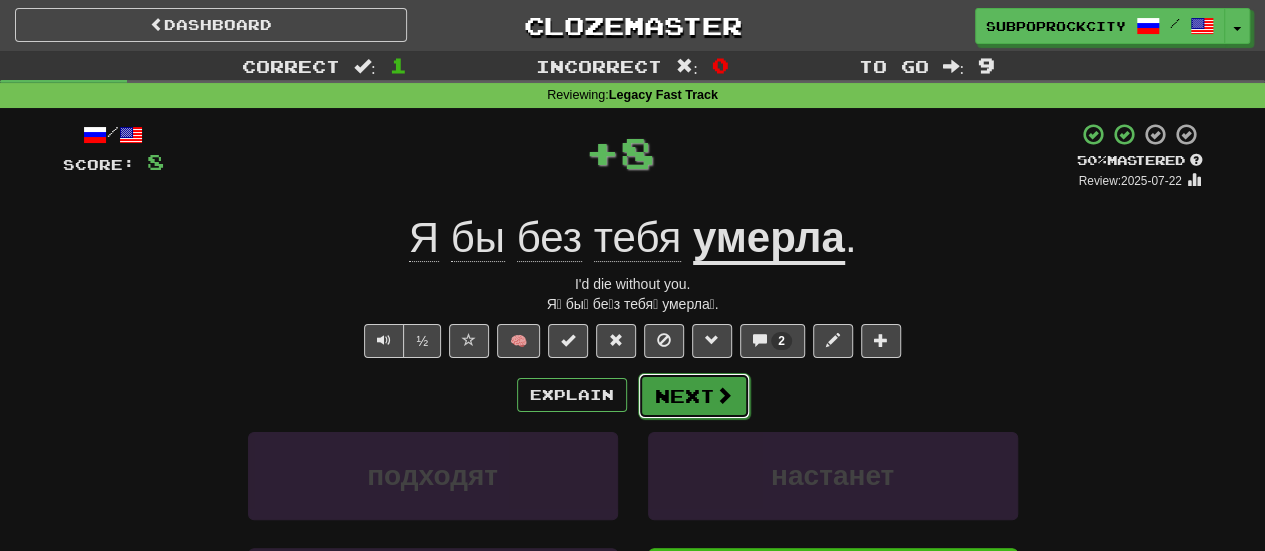 click on "Next" at bounding box center [694, 396] 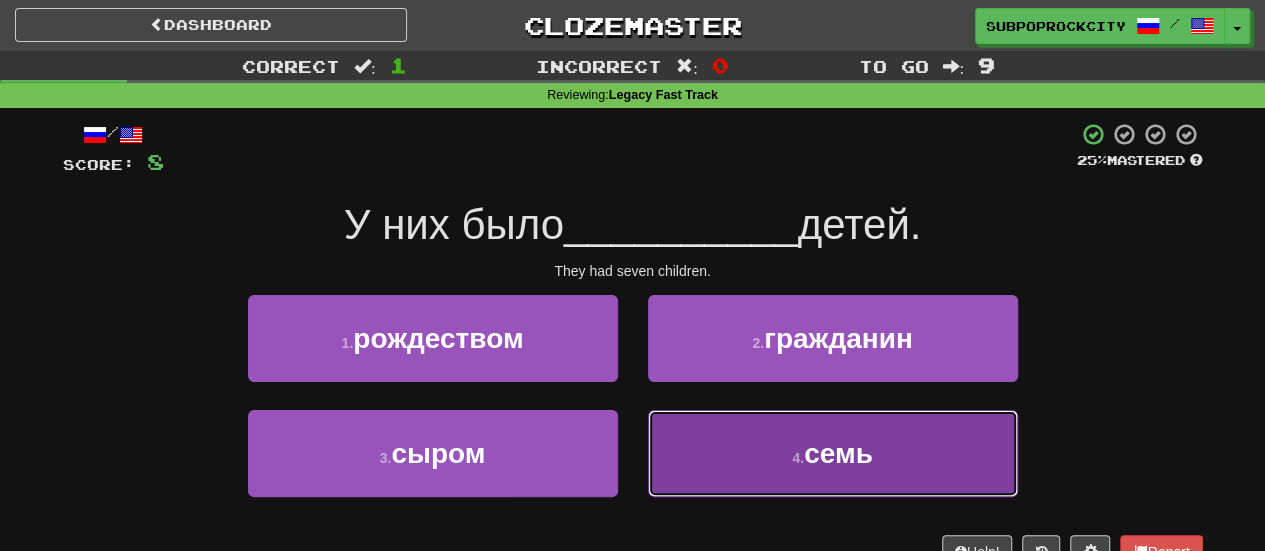 click on "4 .  семь" at bounding box center (833, 453) 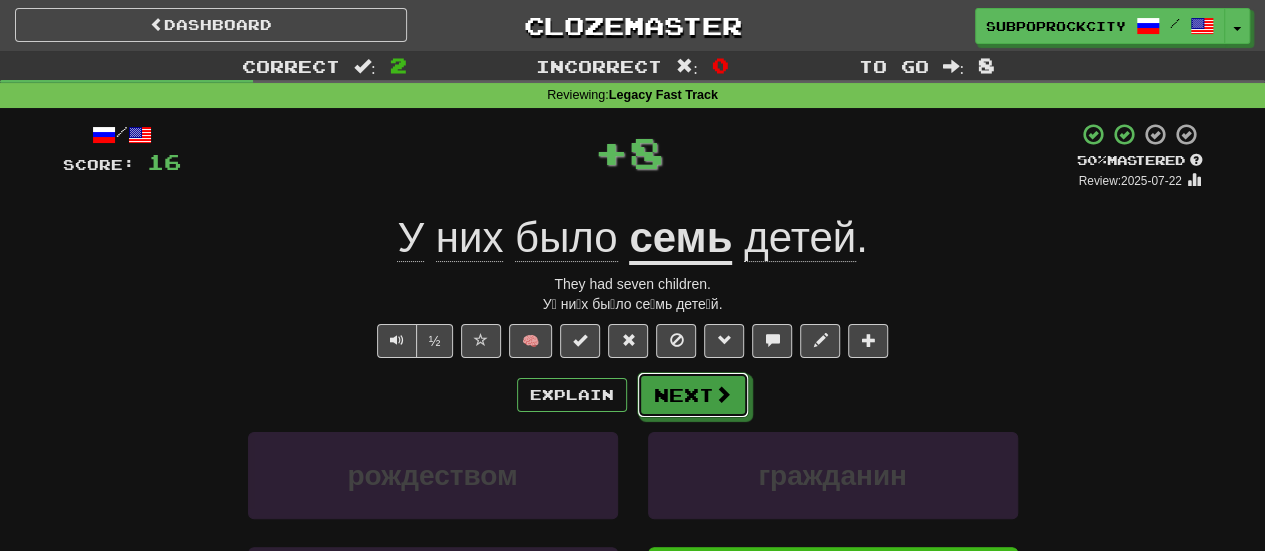 click on "Next" at bounding box center [693, 395] 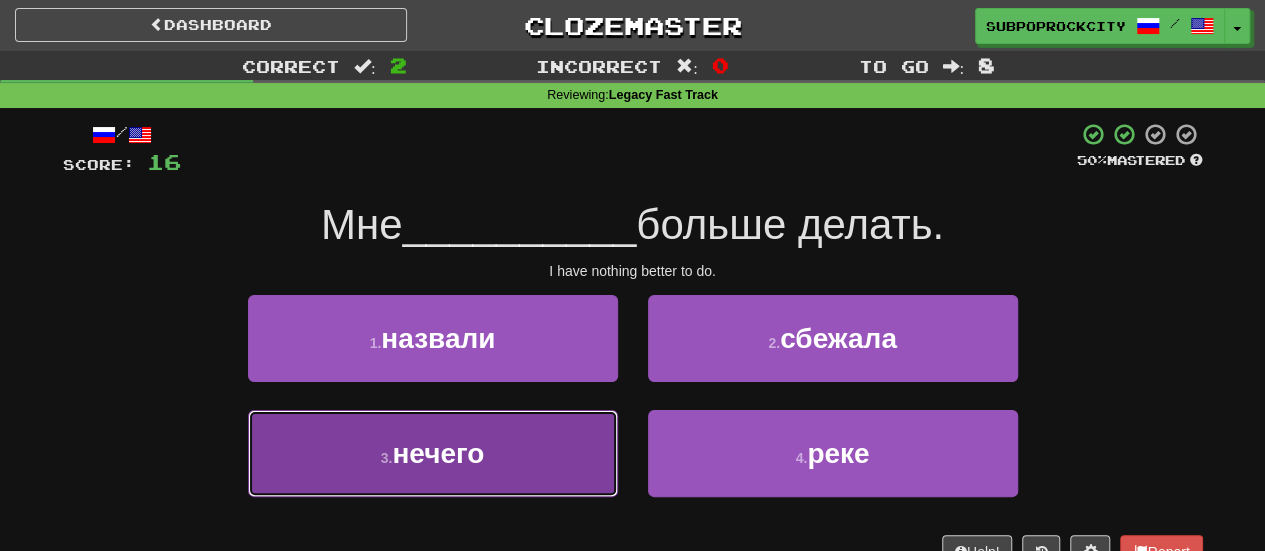 click on "3 .  нечего" at bounding box center (433, 453) 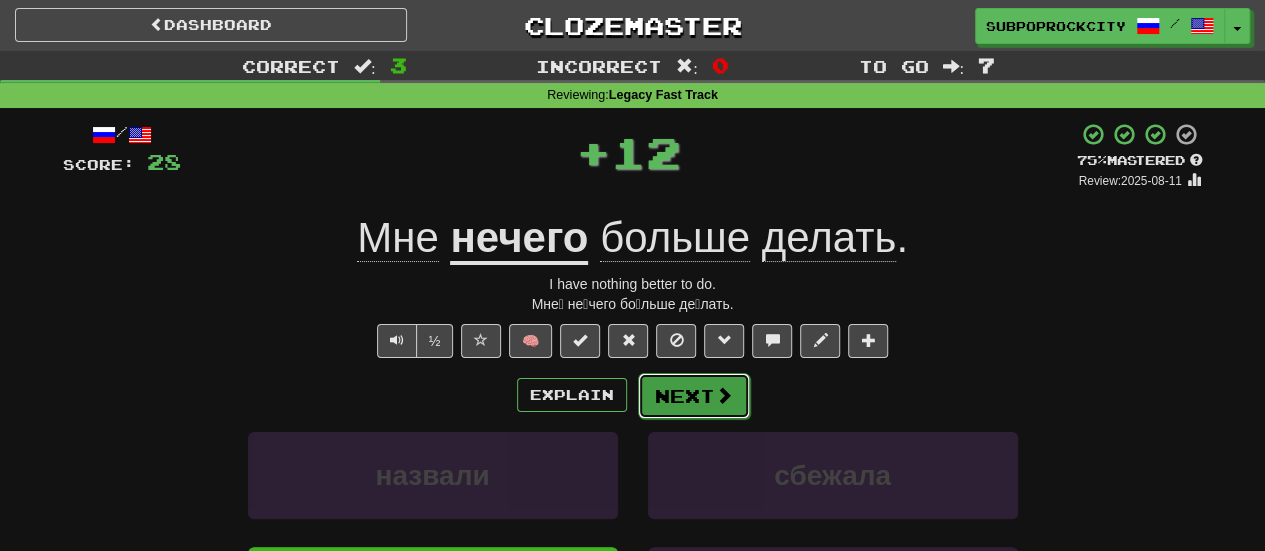 click on "Next" at bounding box center [694, 396] 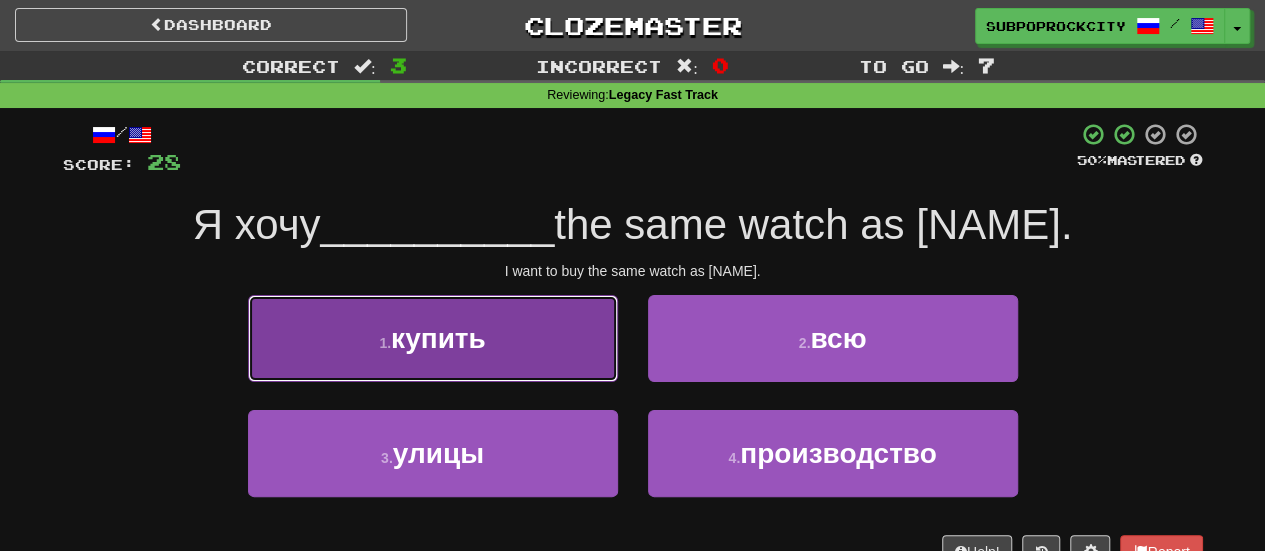 click on "1 .  купить" at bounding box center [433, 338] 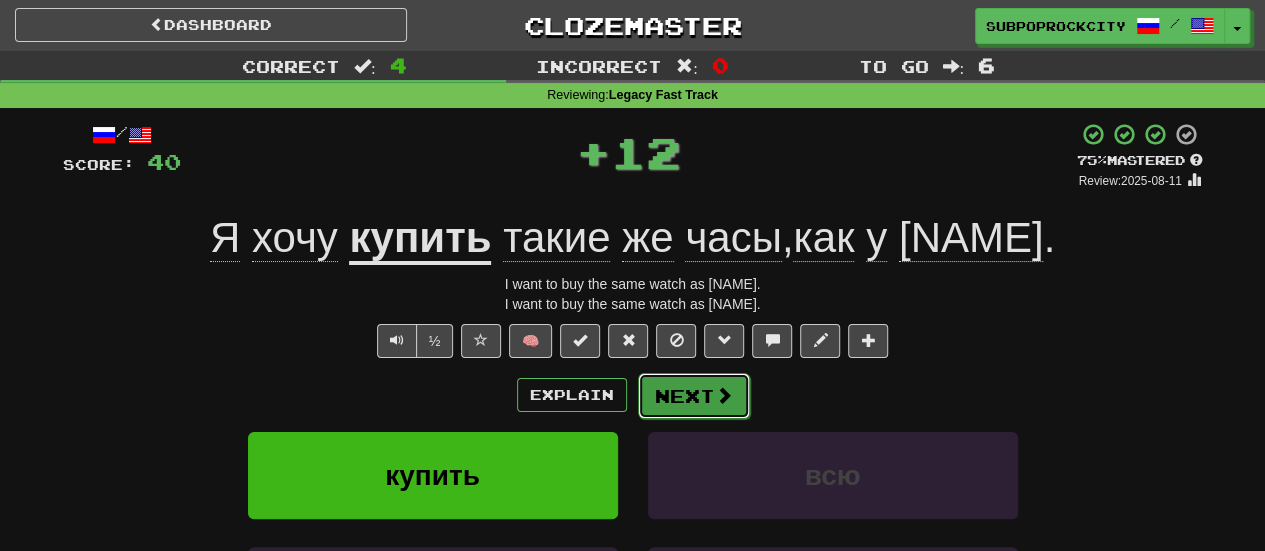 click on "Next" at bounding box center (694, 396) 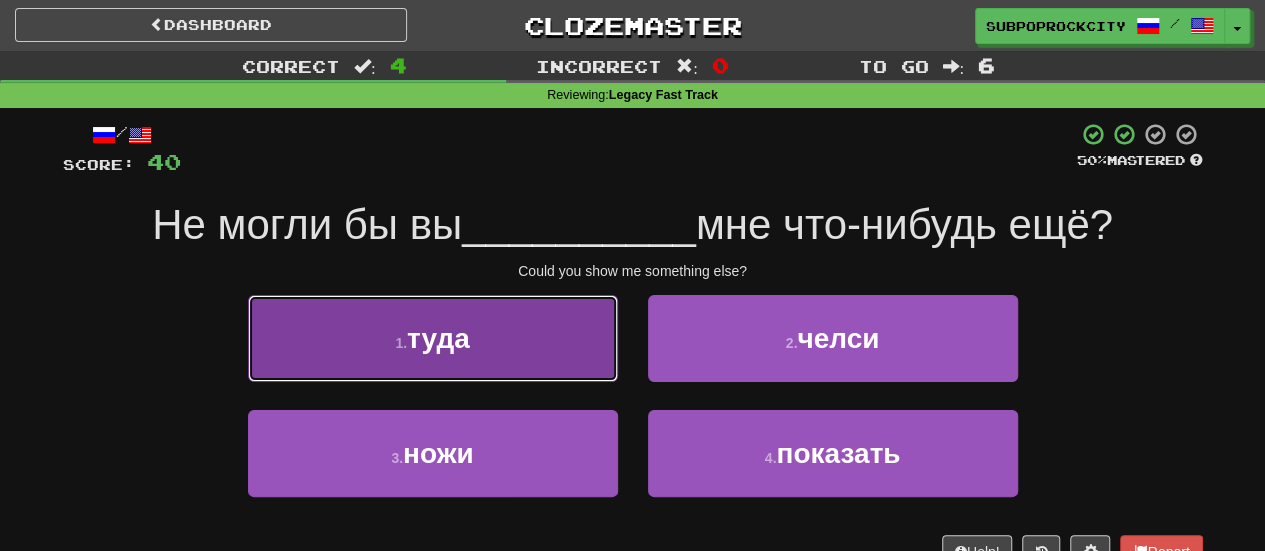click on "1 .  туда" at bounding box center [433, 338] 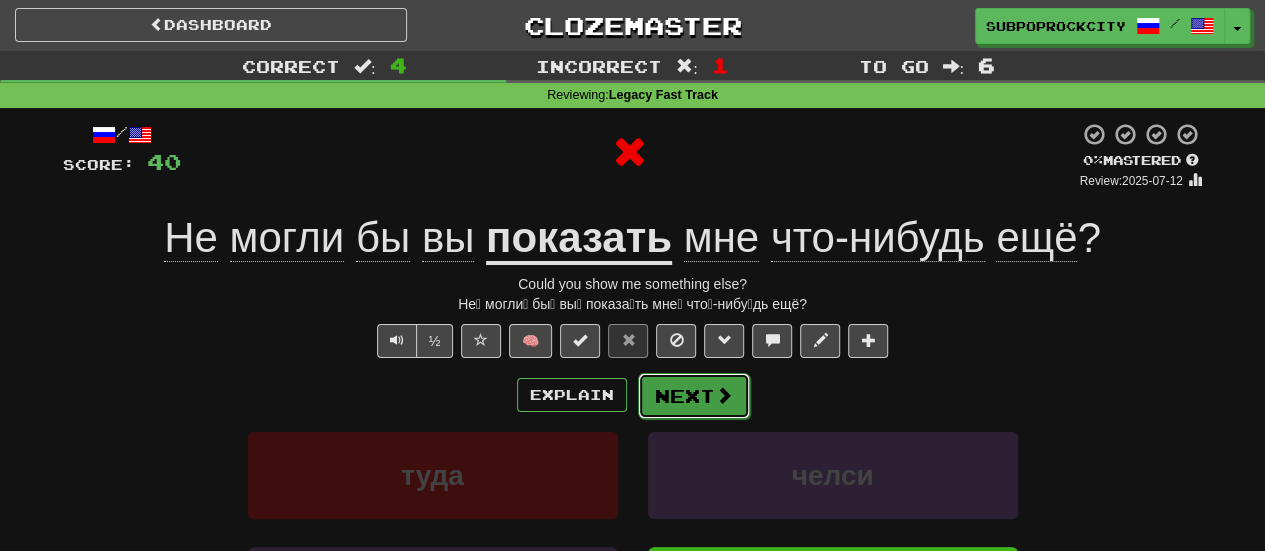 click on "Next" at bounding box center (694, 396) 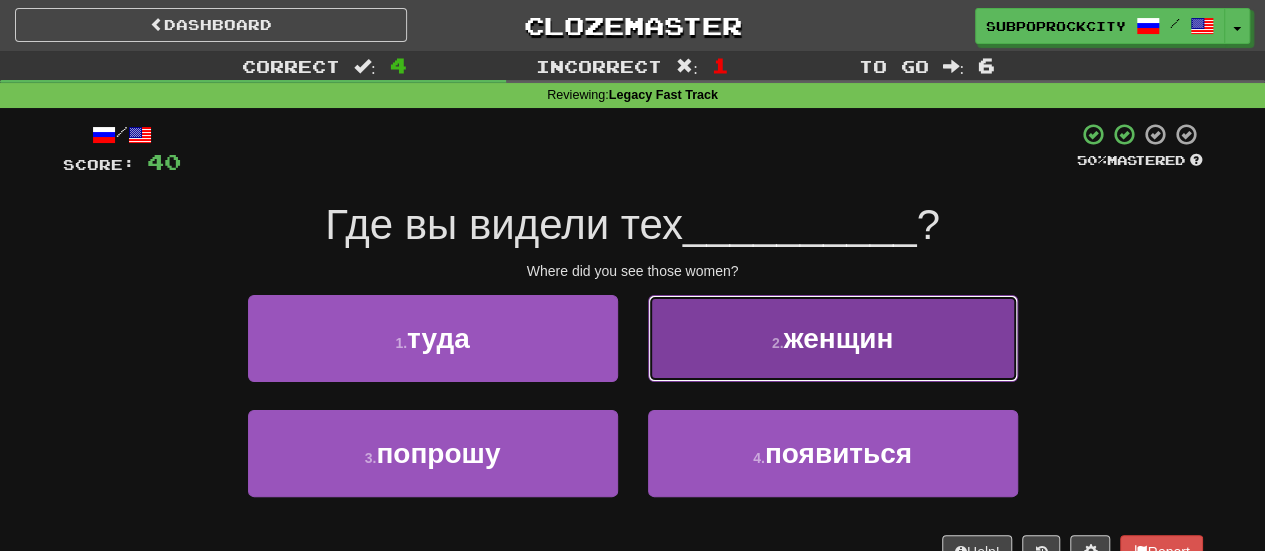 click on "2 .  женщин" at bounding box center [833, 338] 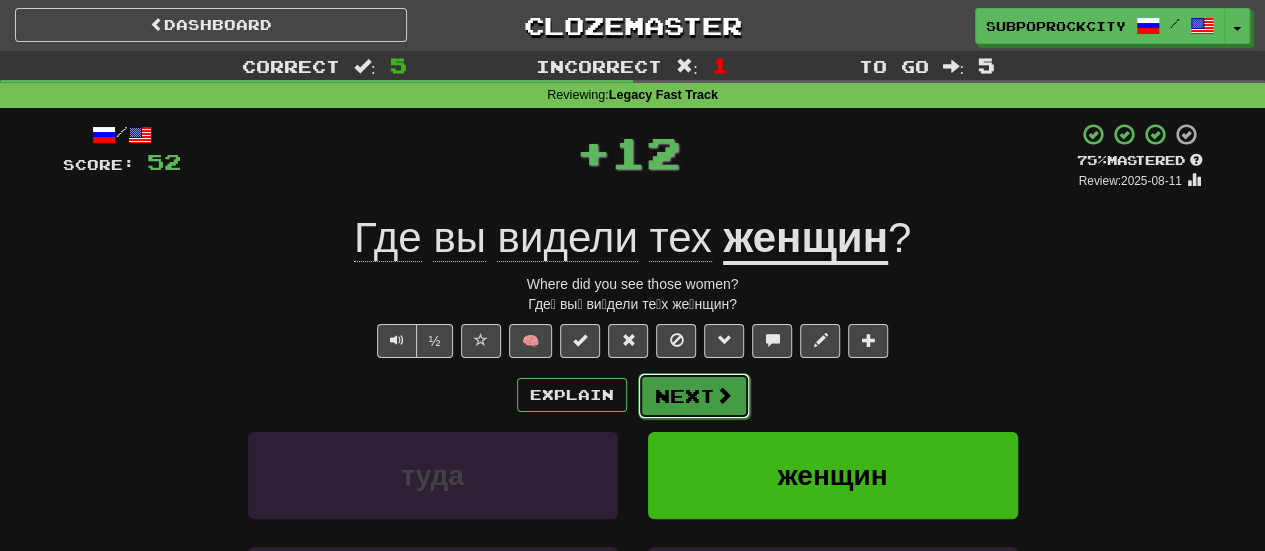 click on "Next" at bounding box center (694, 396) 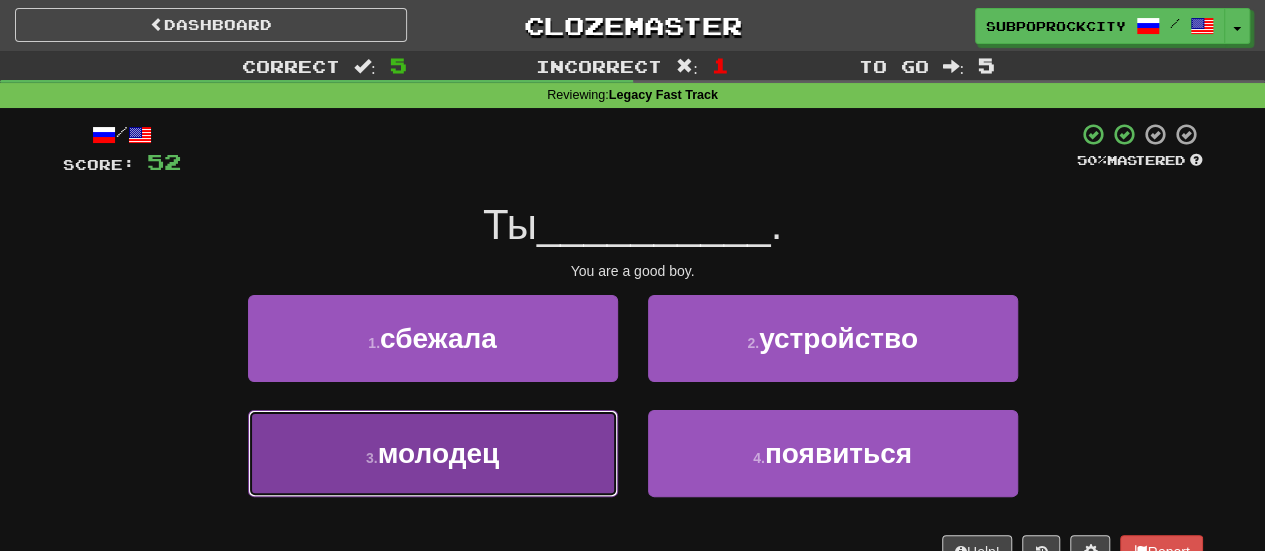 click on "3 .  молодец" at bounding box center [433, 453] 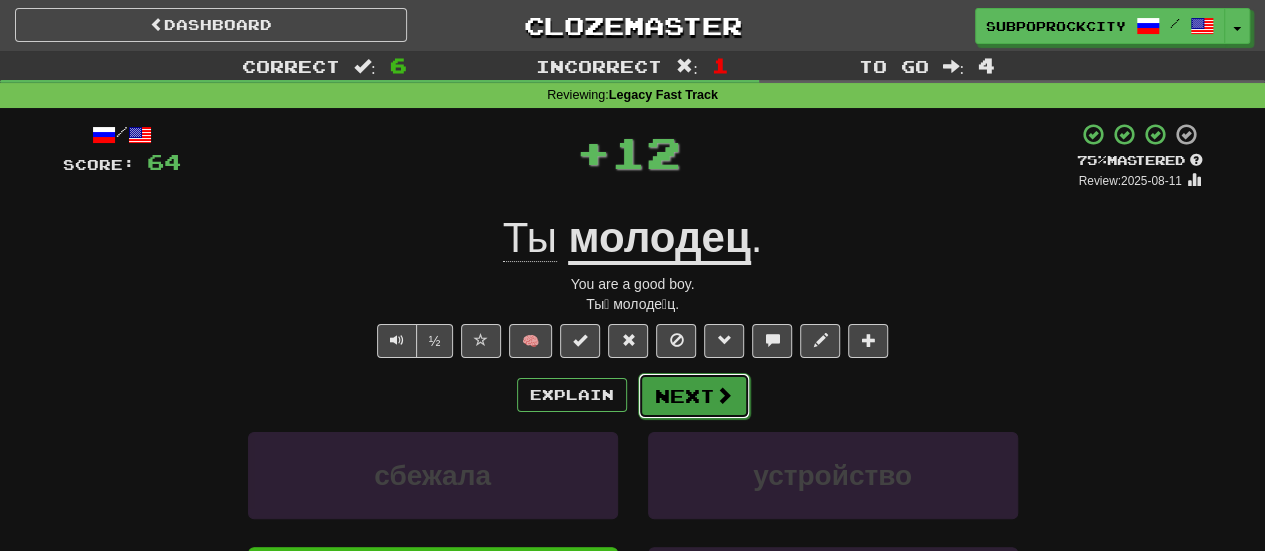 click on "Next" at bounding box center (694, 396) 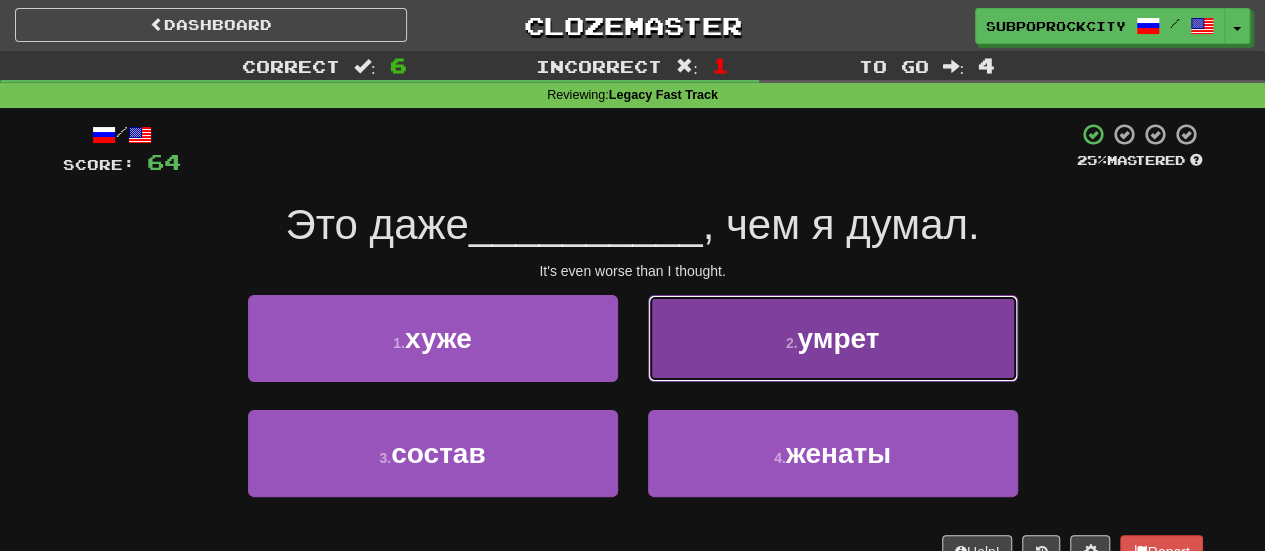 click on "2 .  умрет" at bounding box center (833, 338) 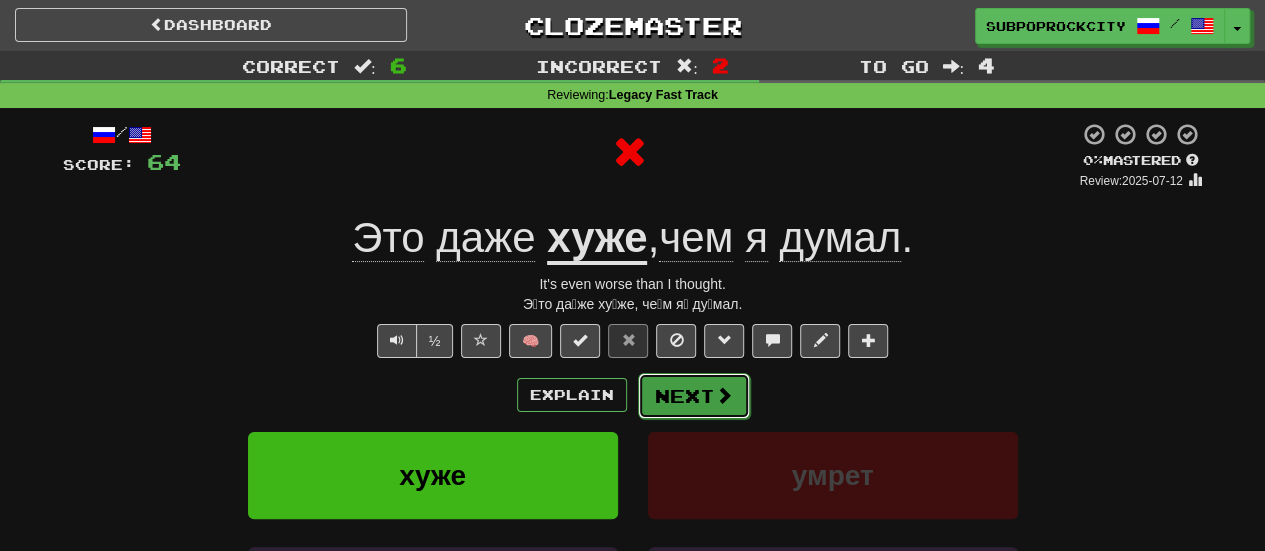 click on "Next" at bounding box center [694, 396] 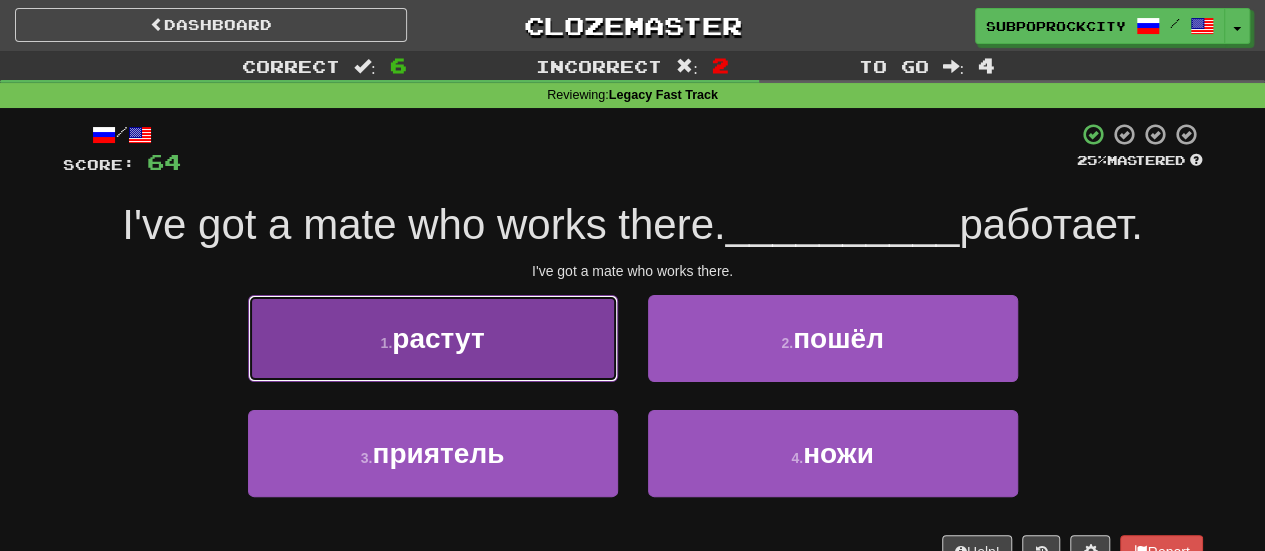 click on "1 .  растут" at bounding box center [433, 338] 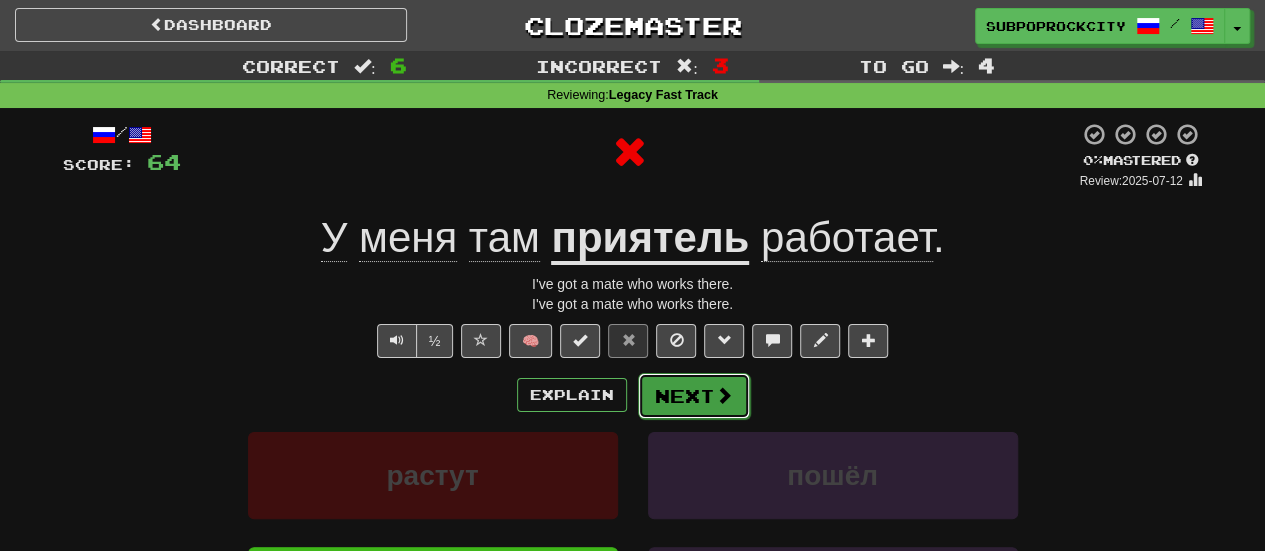 click on "Next" at bounding box center [694, 396] 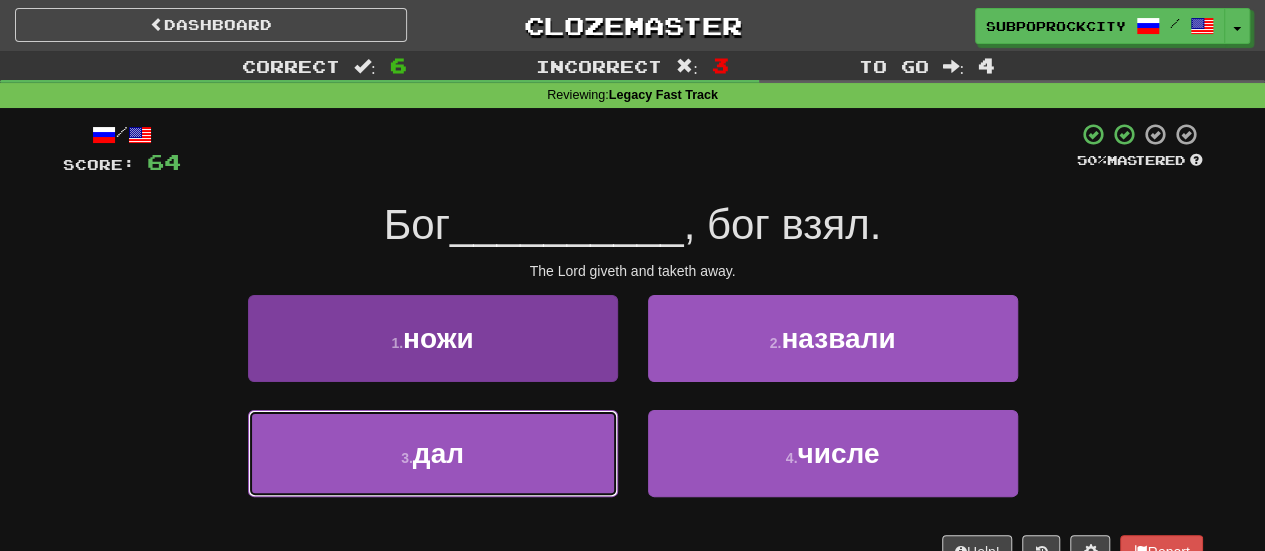 click on "3 .  дал" at bounding box center (433, 453) 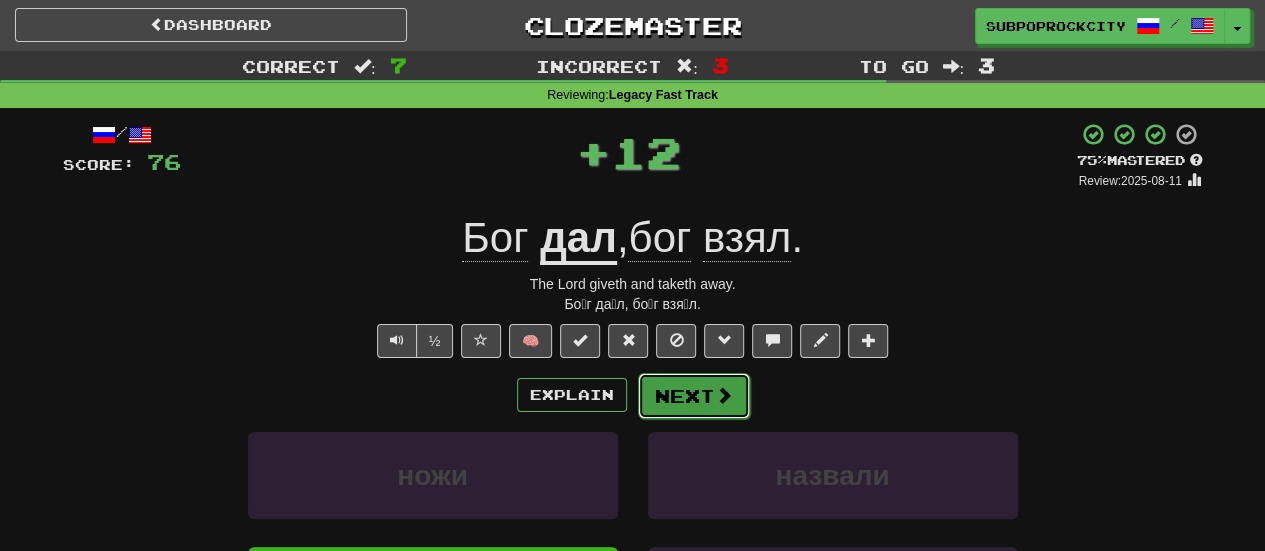 click at bounding box center (724, 395) 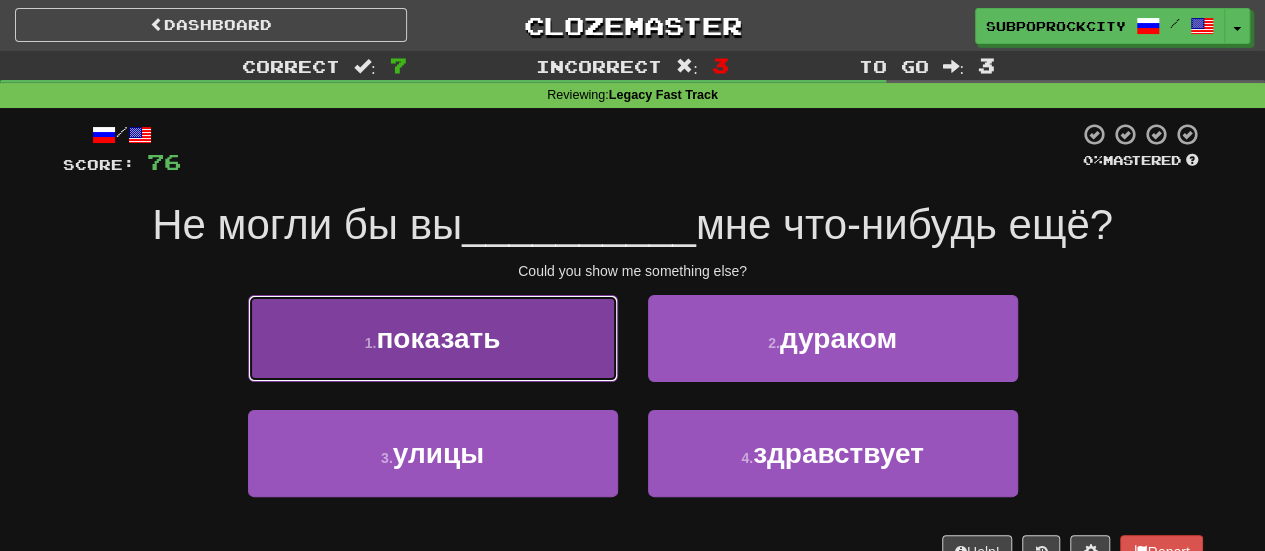click on "1 .  показать" at bounding box center (433, 338) 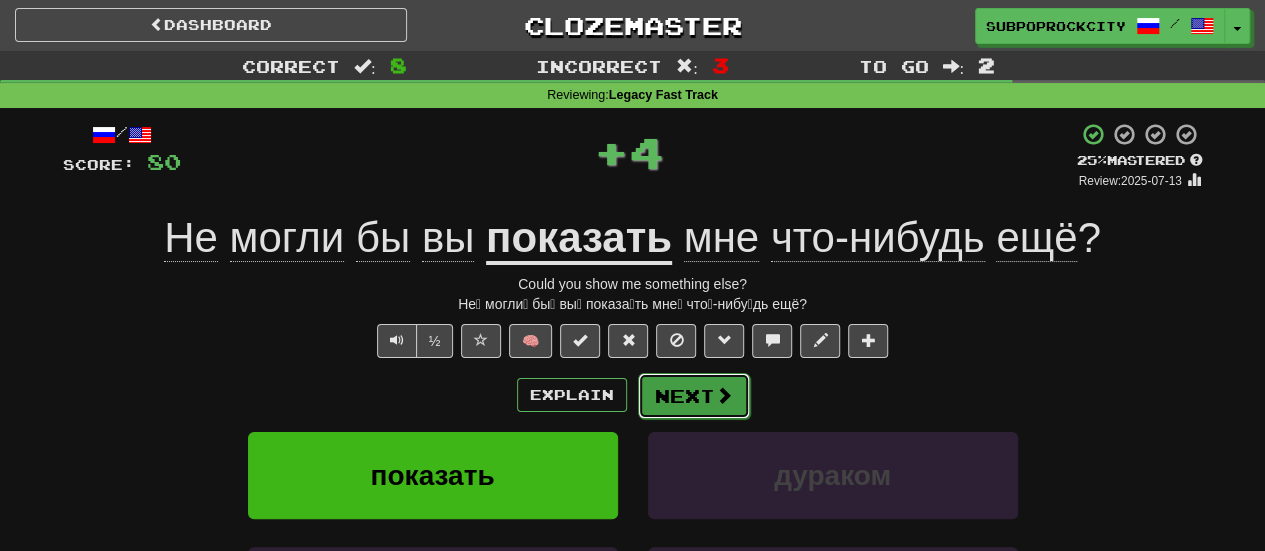 click on "Next" at bounding box center (694, 396) 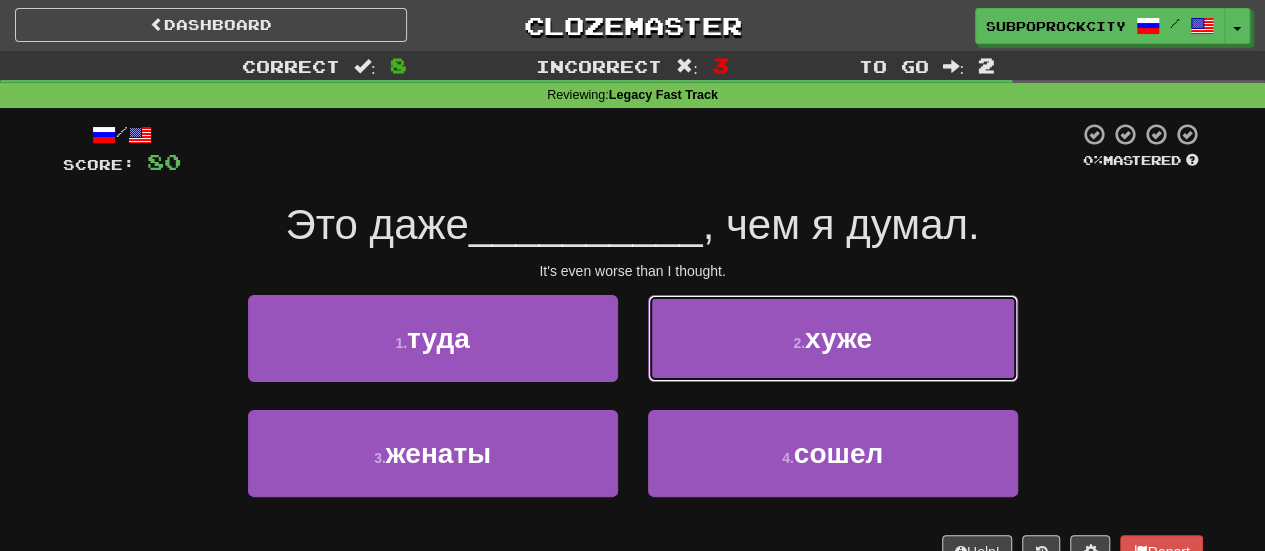 click on "2 .  хуже" at bounding box center (833, 338) 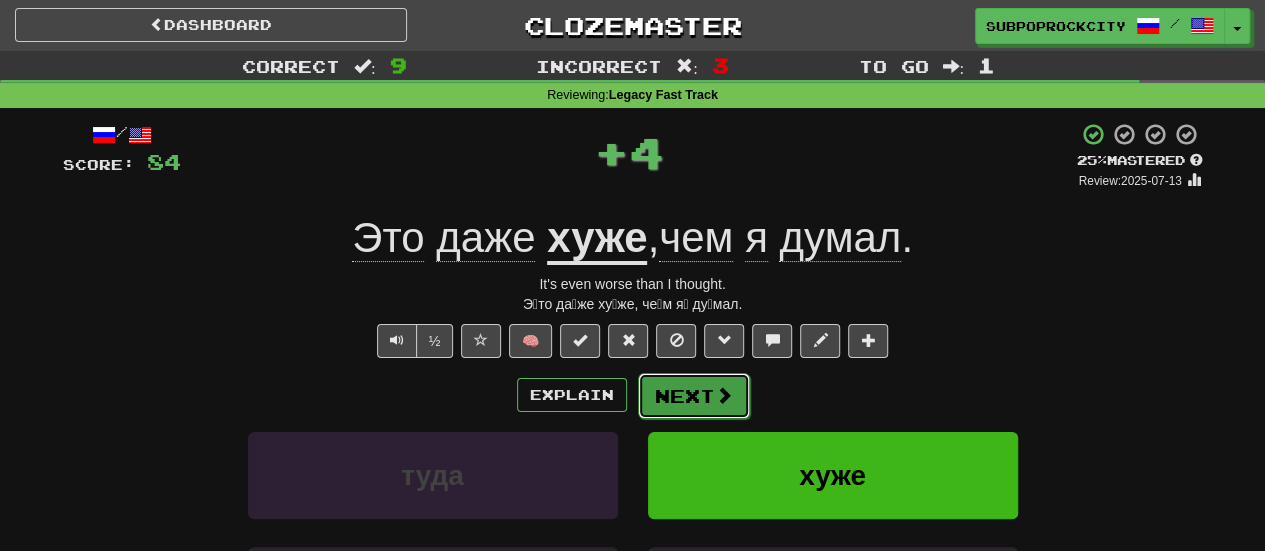 click on "Next" at bounding box center (694, 396) 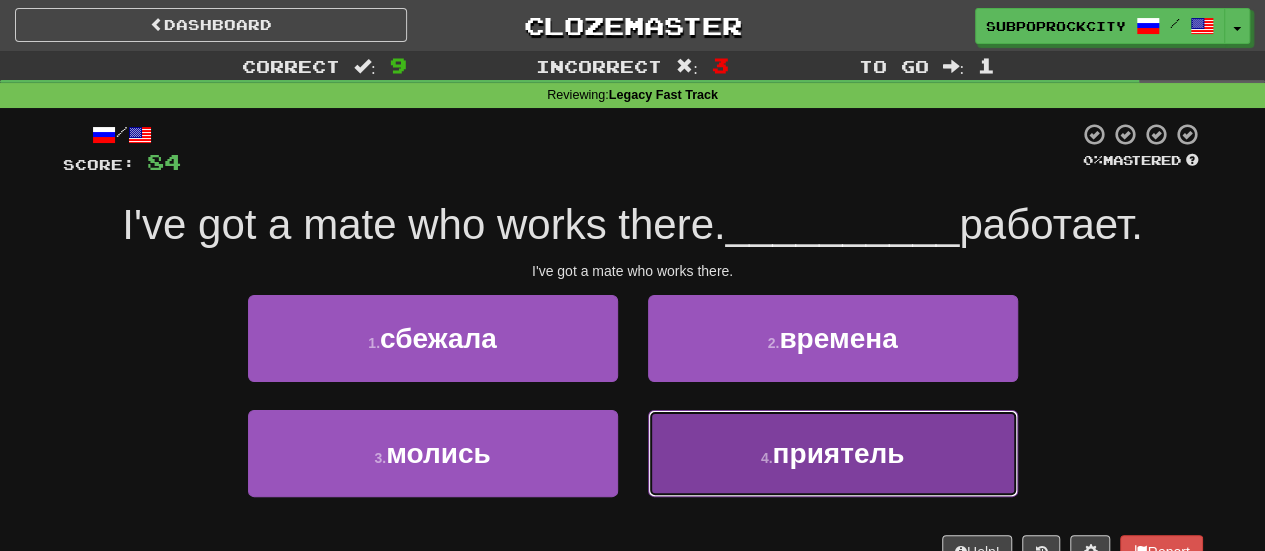 click on "4 .  приятель" at bounding box center [833, 453] 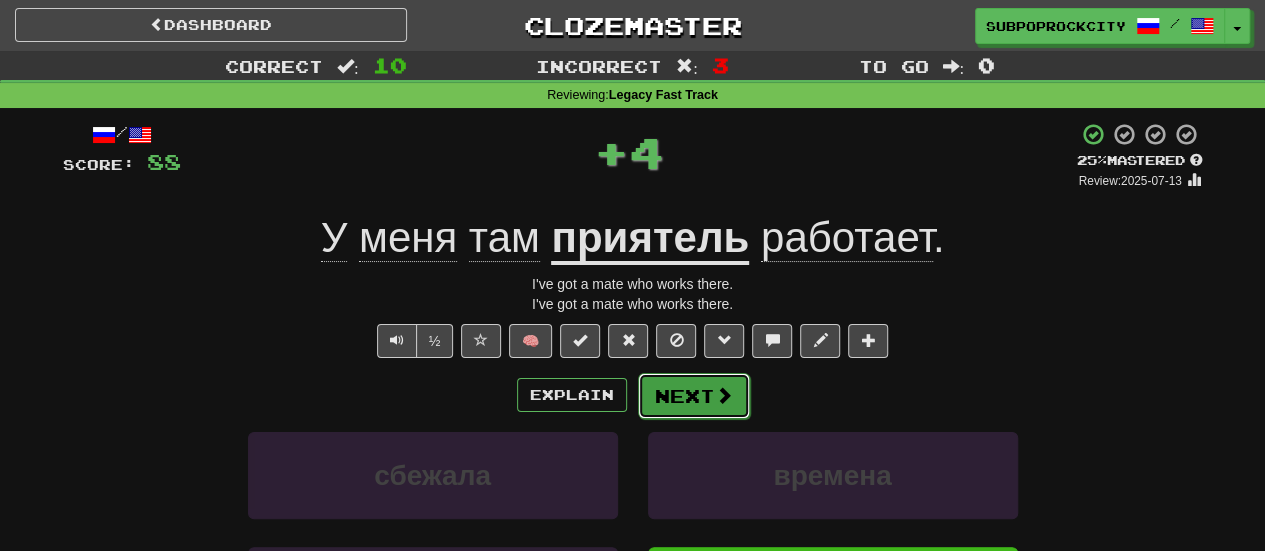 click on "Next" at bounding box center (694, 396) 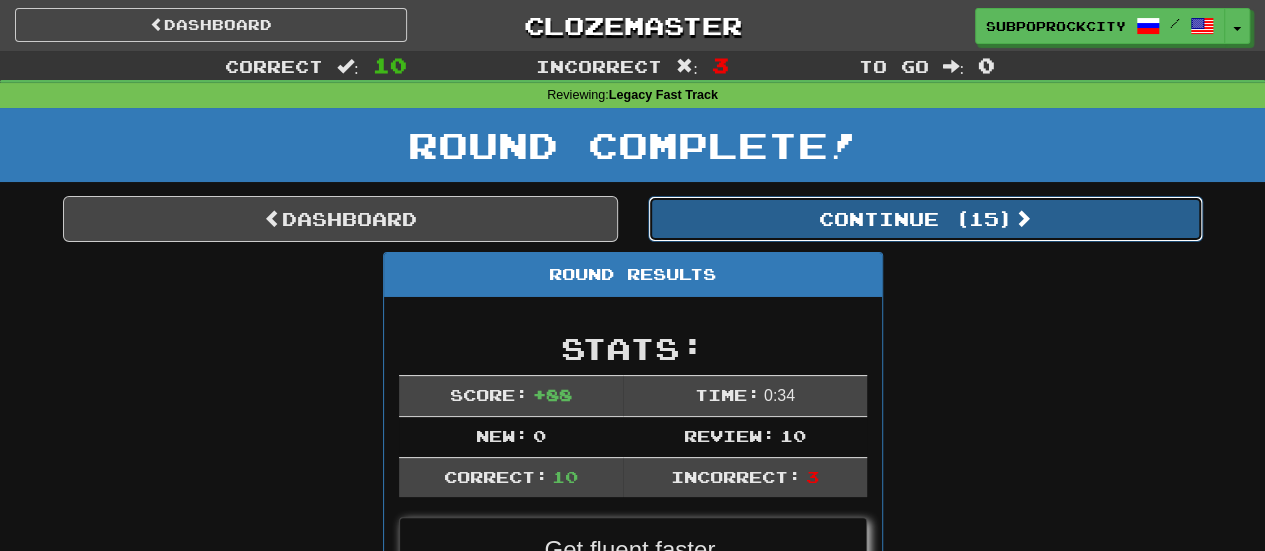 click on "Continue ( 15 )" at bounding box center [925, 219] 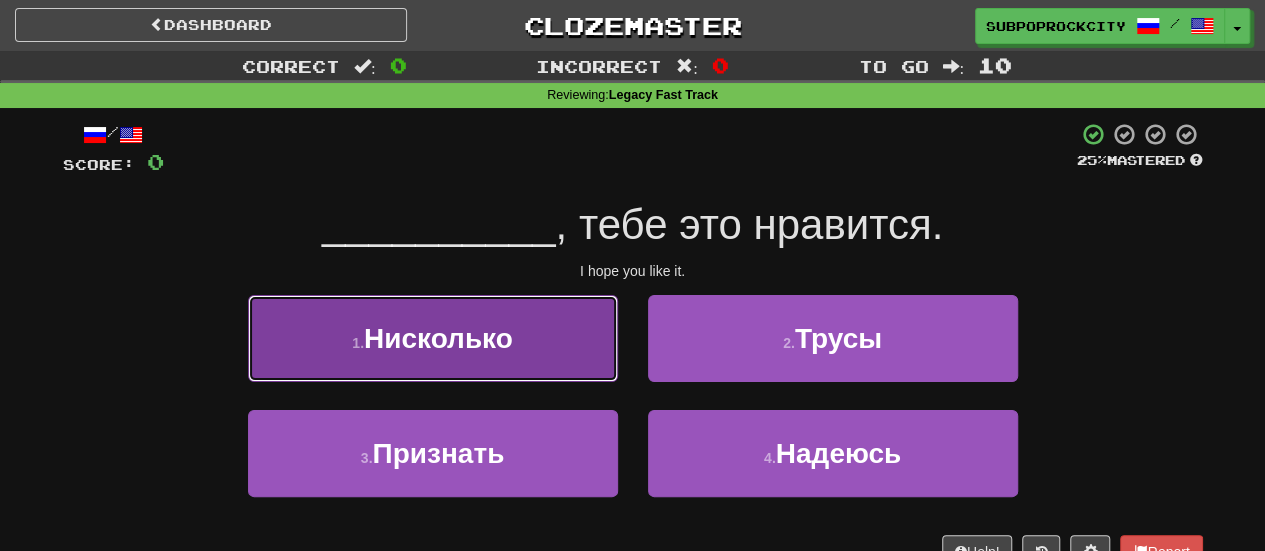 click on "1 .  Нисколько" at bounding box center [433, 338] 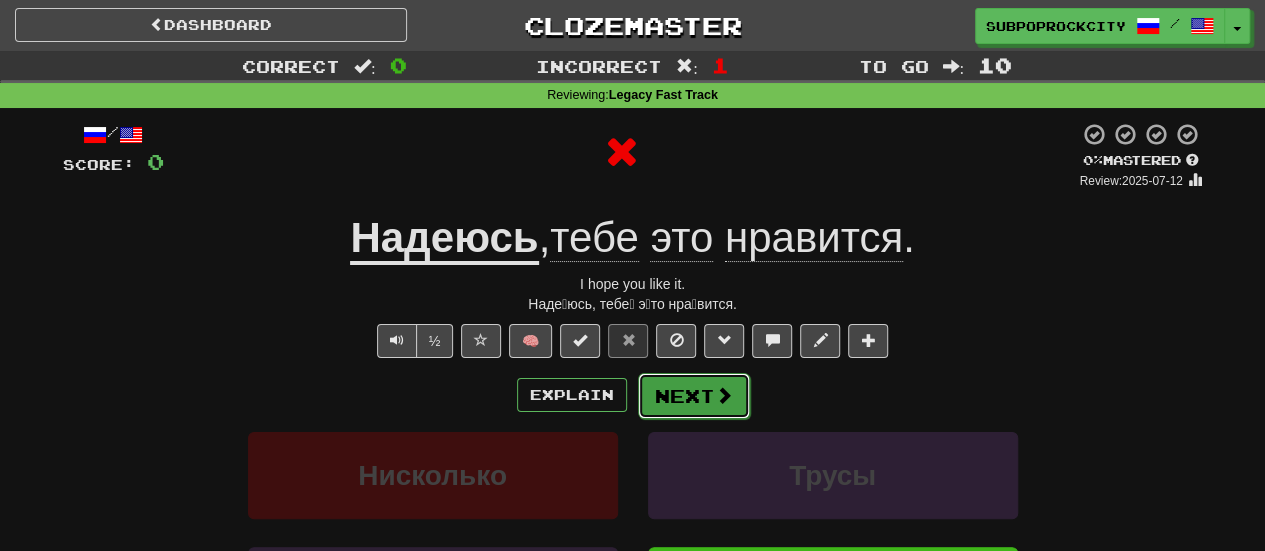 click on "Next" at bounding box center (694, 396) 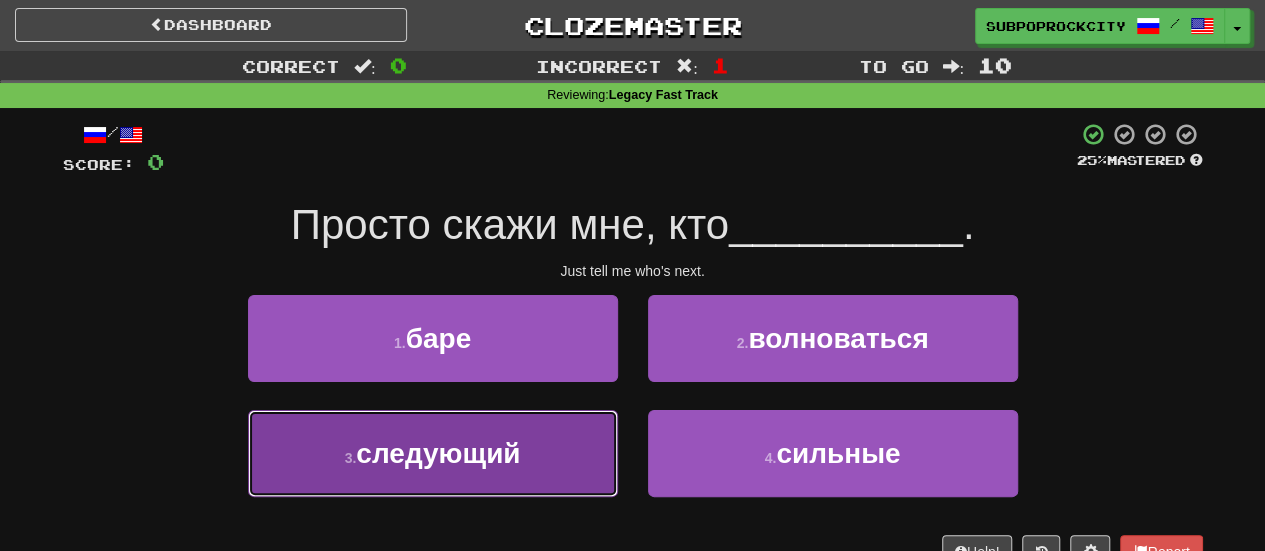 click on "3 .  следующий" at bounding box center (433, 453) 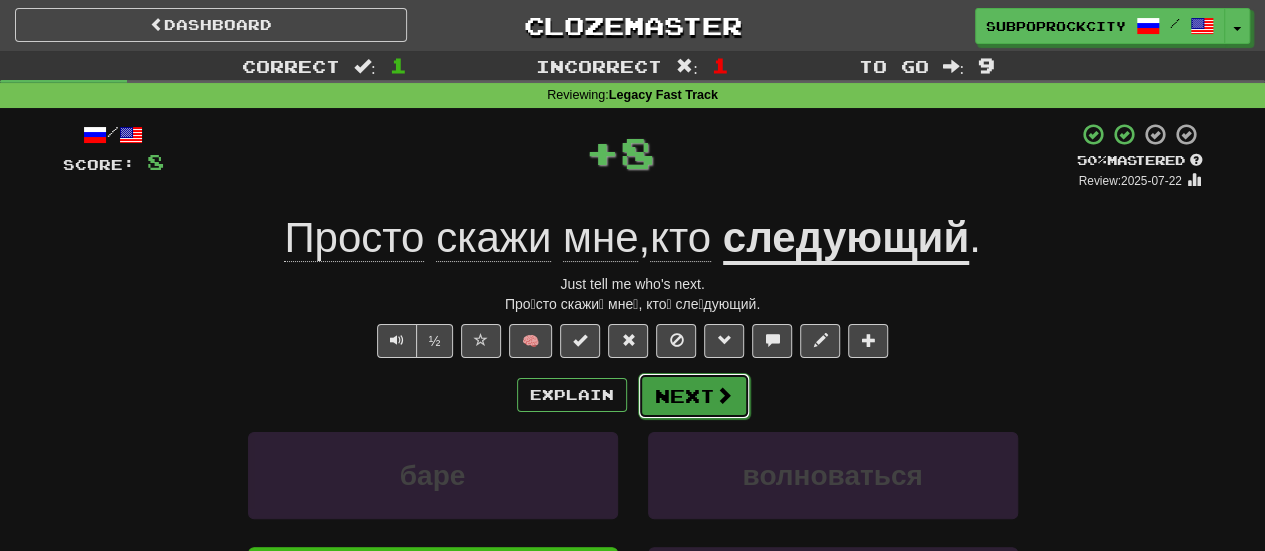 click on "Next" at bounding box center (694, 396) 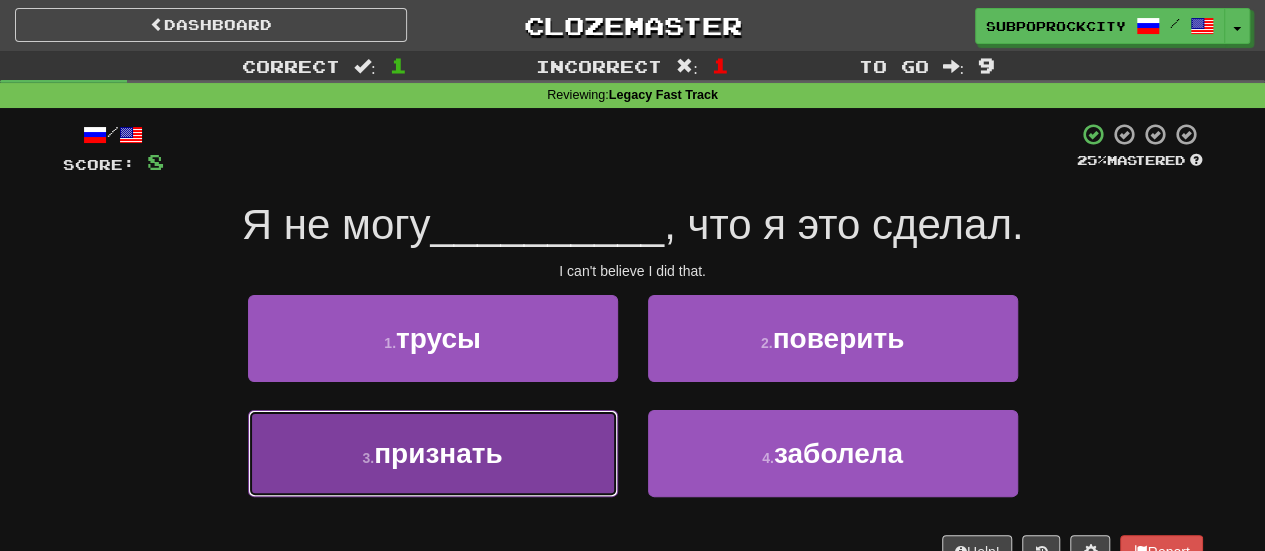 click on "3 .  признать" at bounding box center [433, 453] 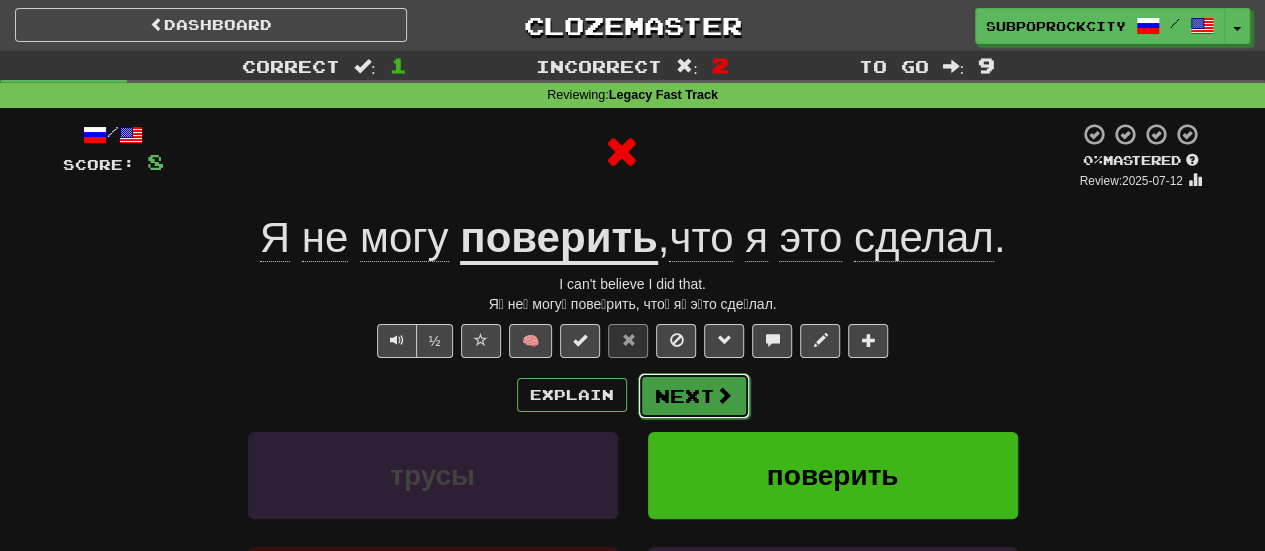 click on "Next" at bounding box center [694, 396] 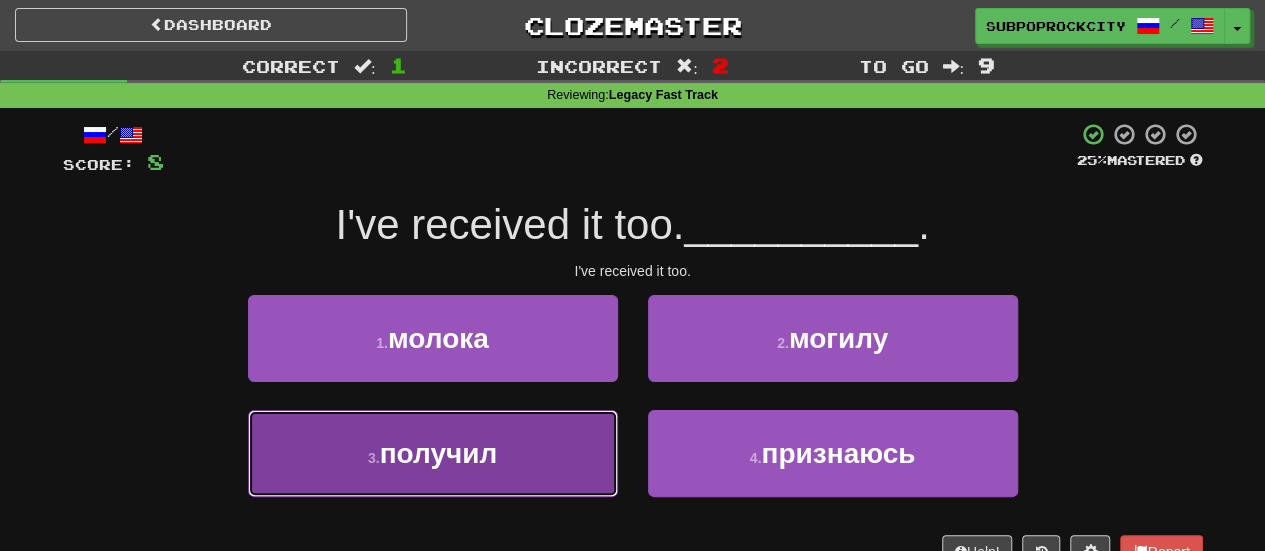 click on "3 .  получил" at bounding box center [433, 453] 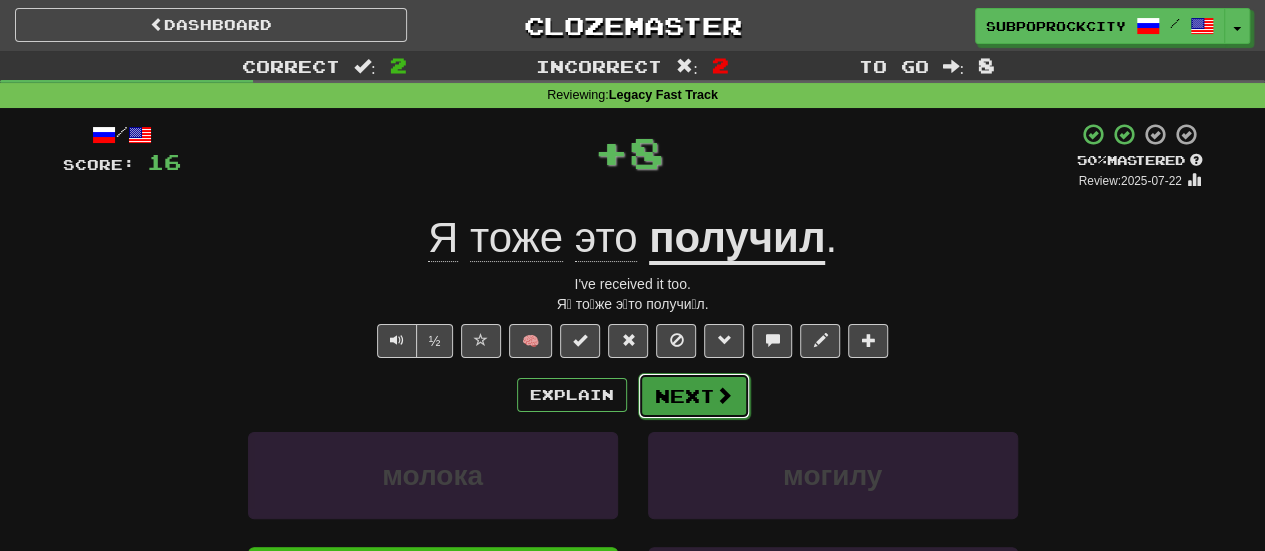 click on "Next" at bounding box center (694, 396) 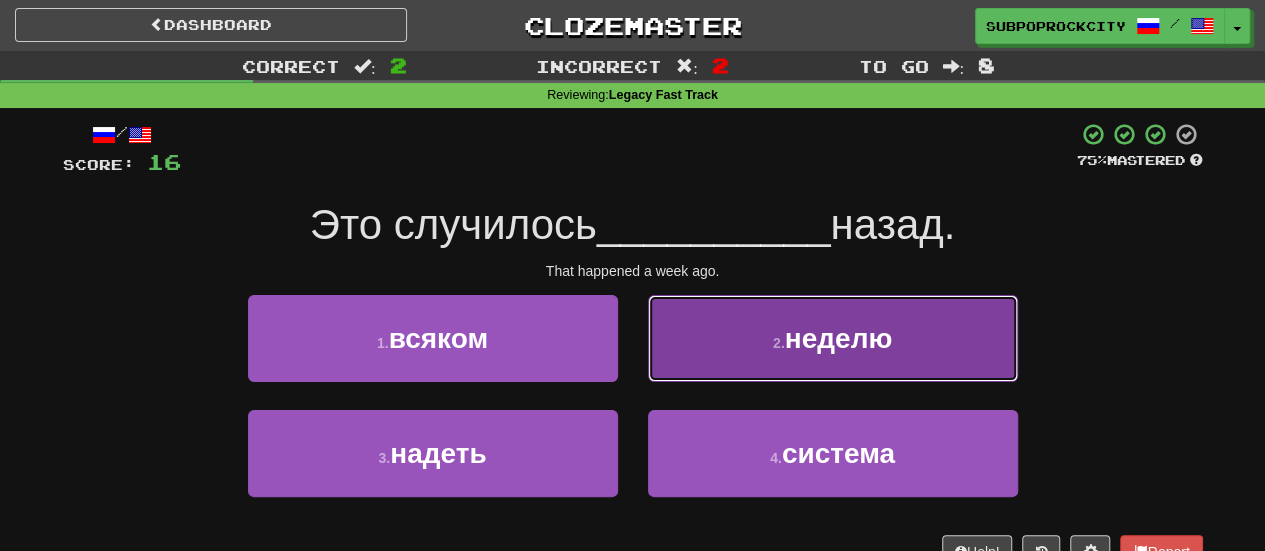 click on "2 .  неделю" at bounding box center [833, 338] 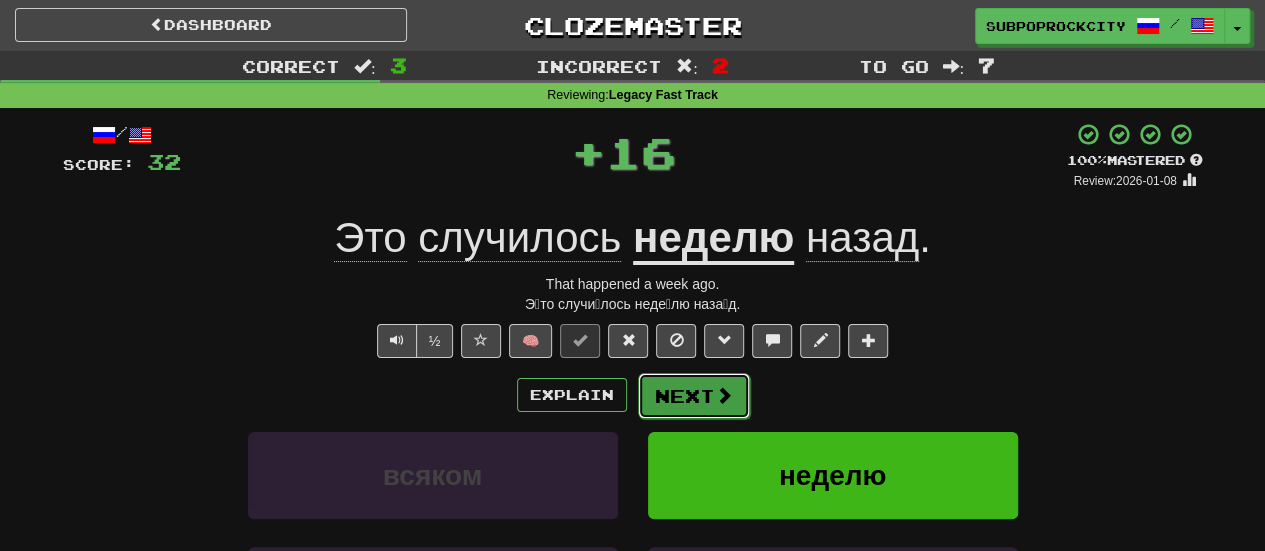 click on "Next" at bounding box center [694, 396] 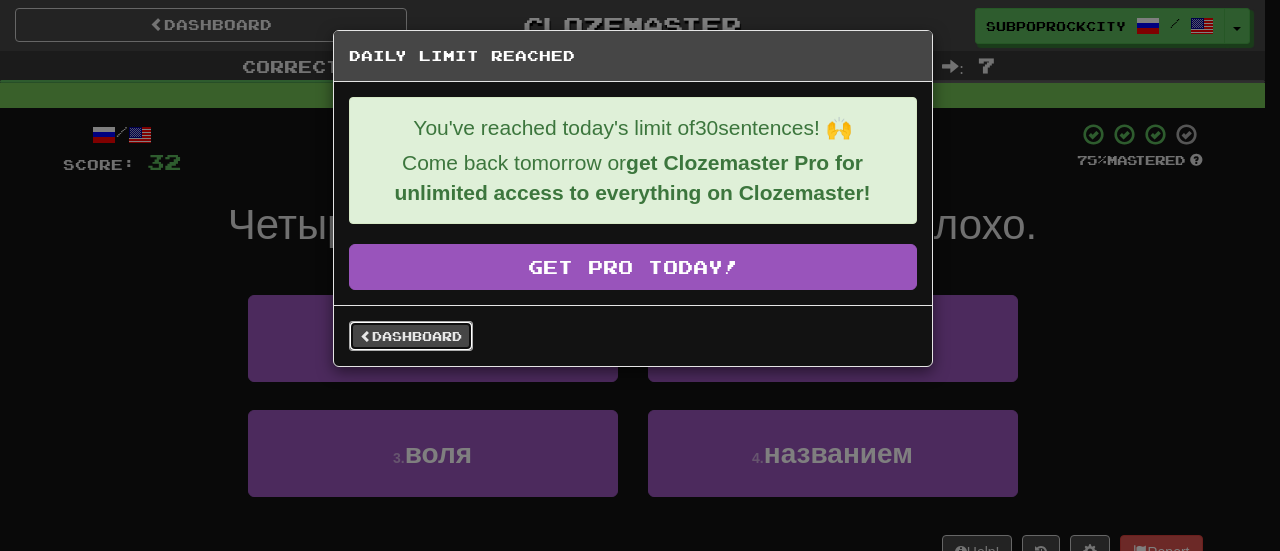 click on "Dashboard" at bounding box center (411, 336) 